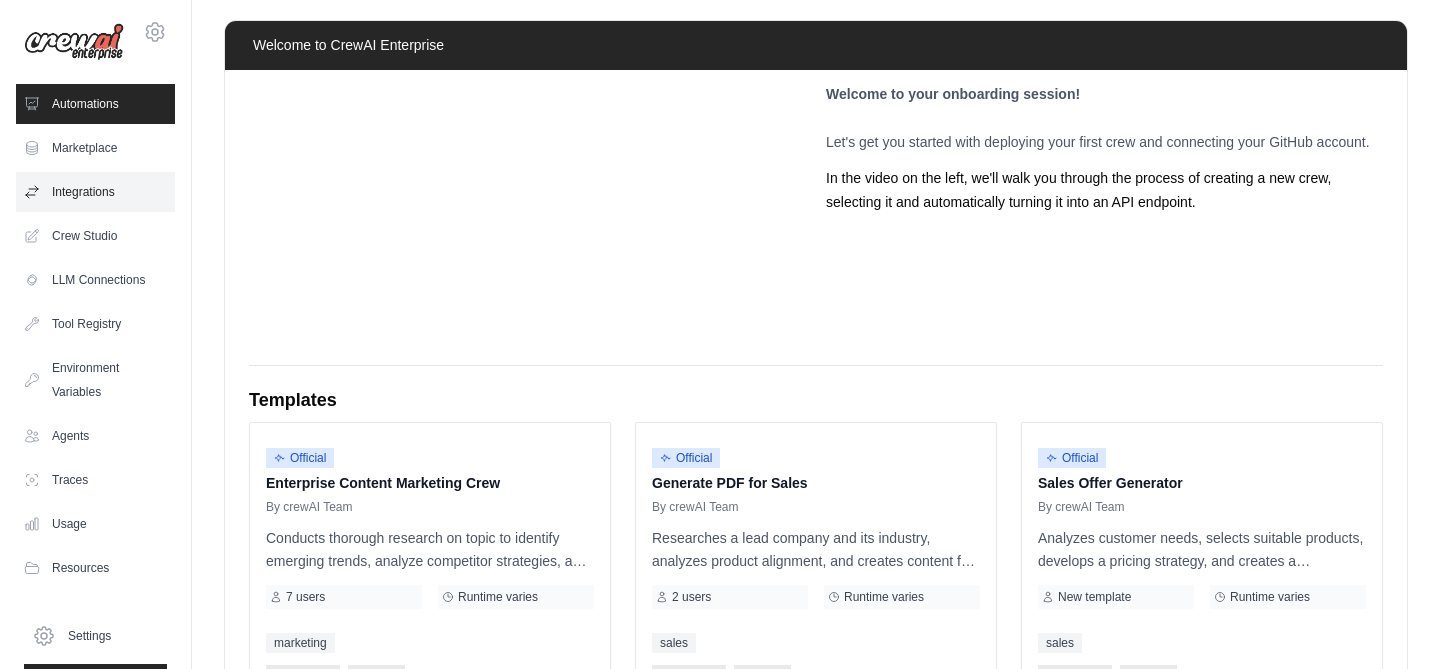 scroll, scrollTop: 0, scrollLeft: 0, axis: both 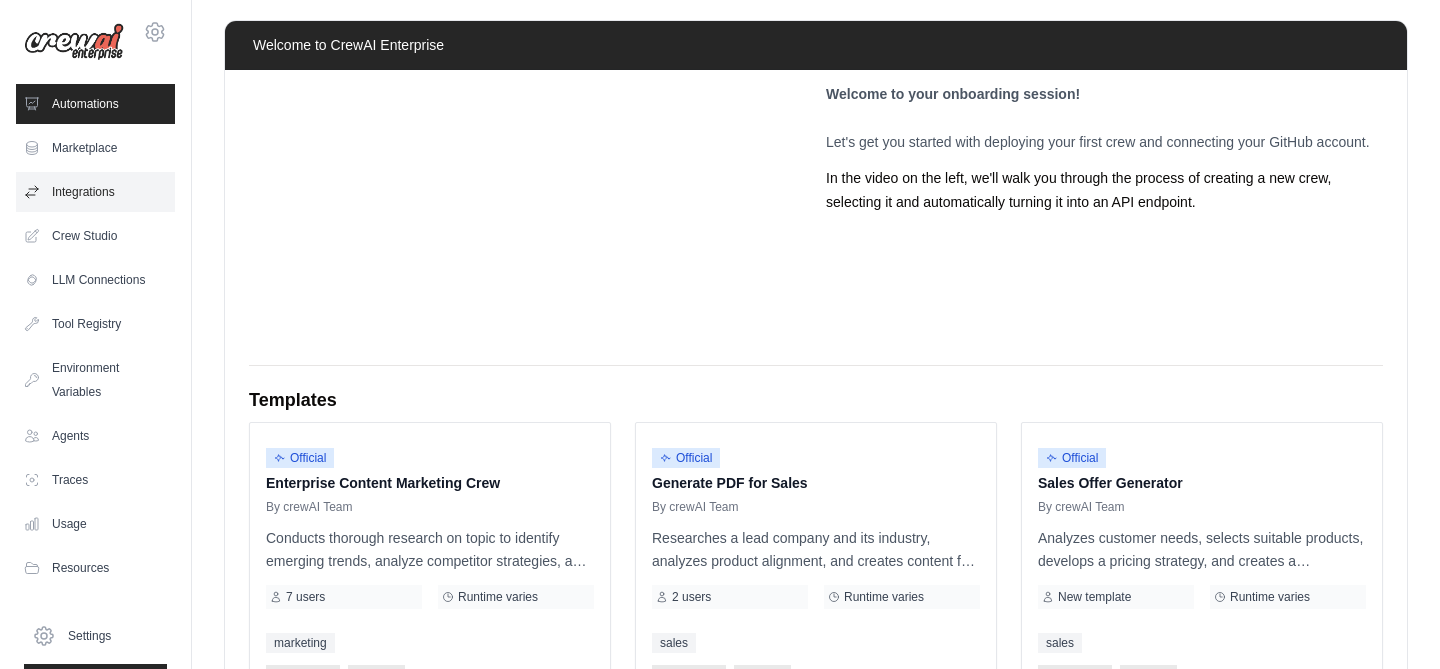 click on "Integrations" at bounding box center (95, 192) 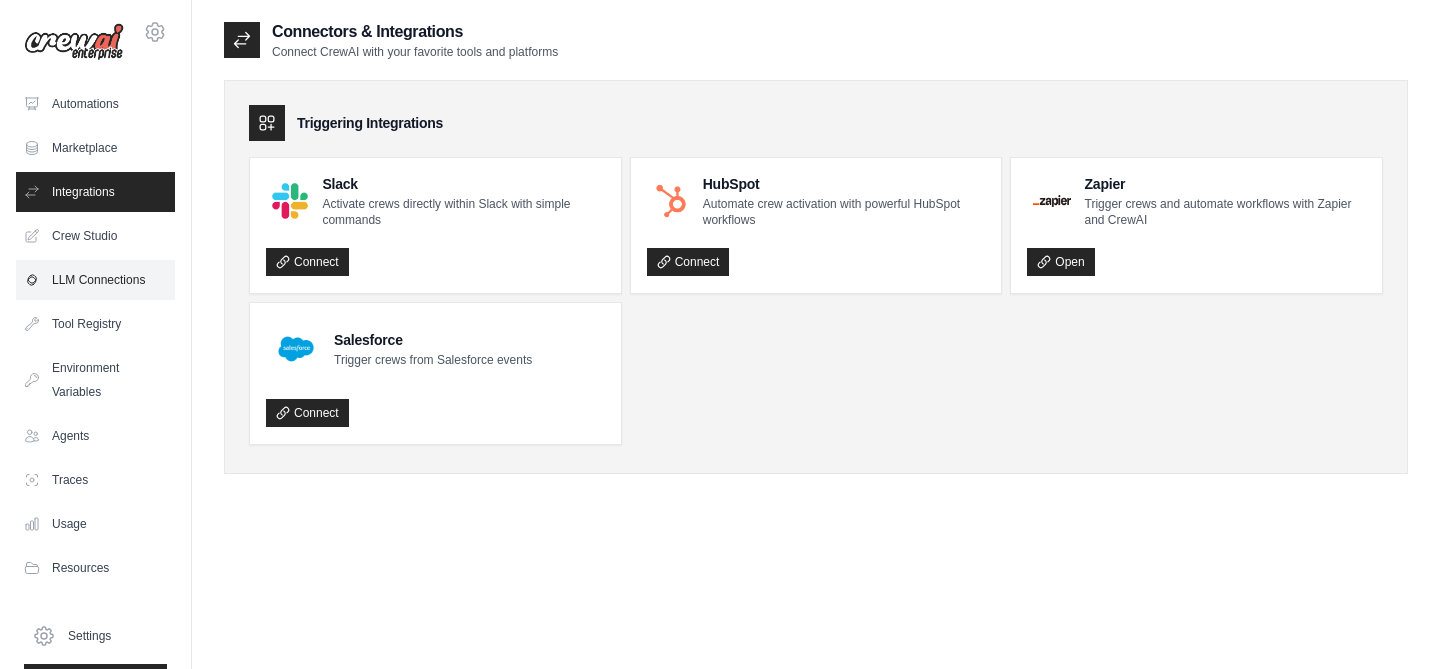 click on "LLM Connections" at bounding box center (95, 280) 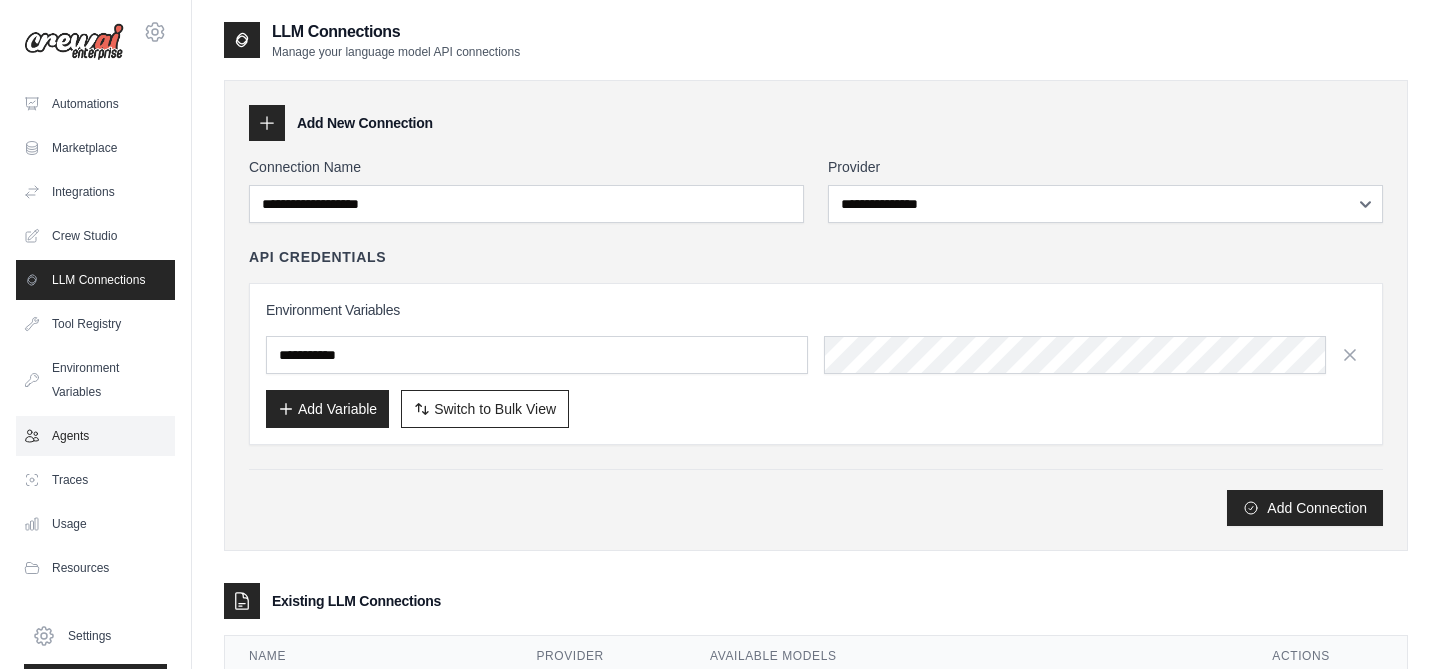 click on "Agents" at bounding box center [95, 436] 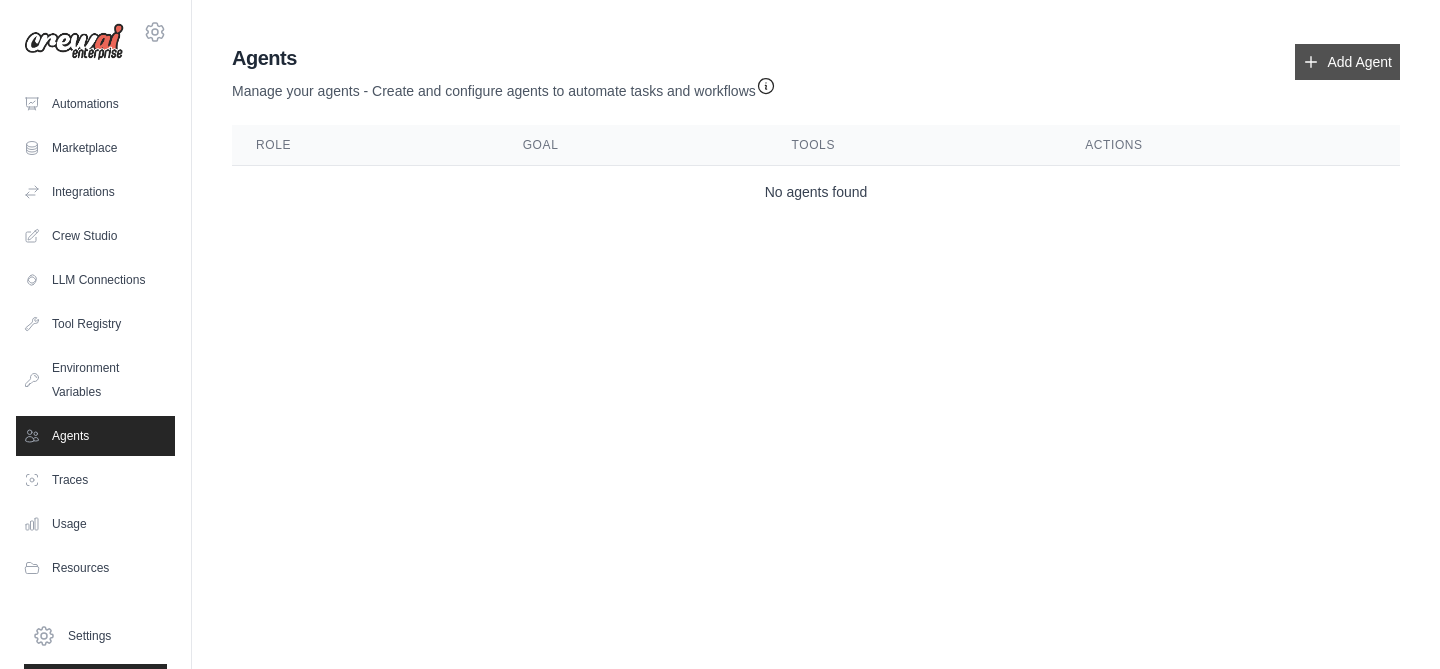 click 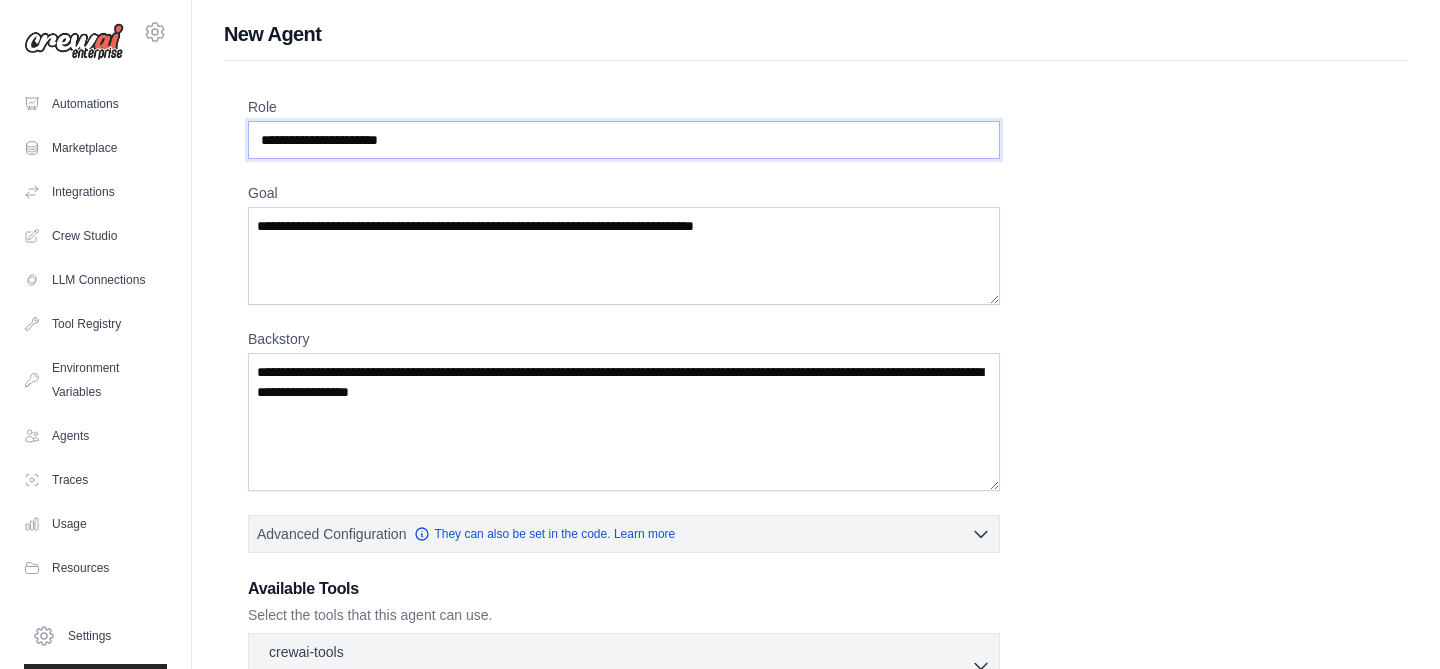 drag, startPoint x: 463, startPoint y: 139, endPoint x: 219, endPoint y: 122, distance: 244.59149 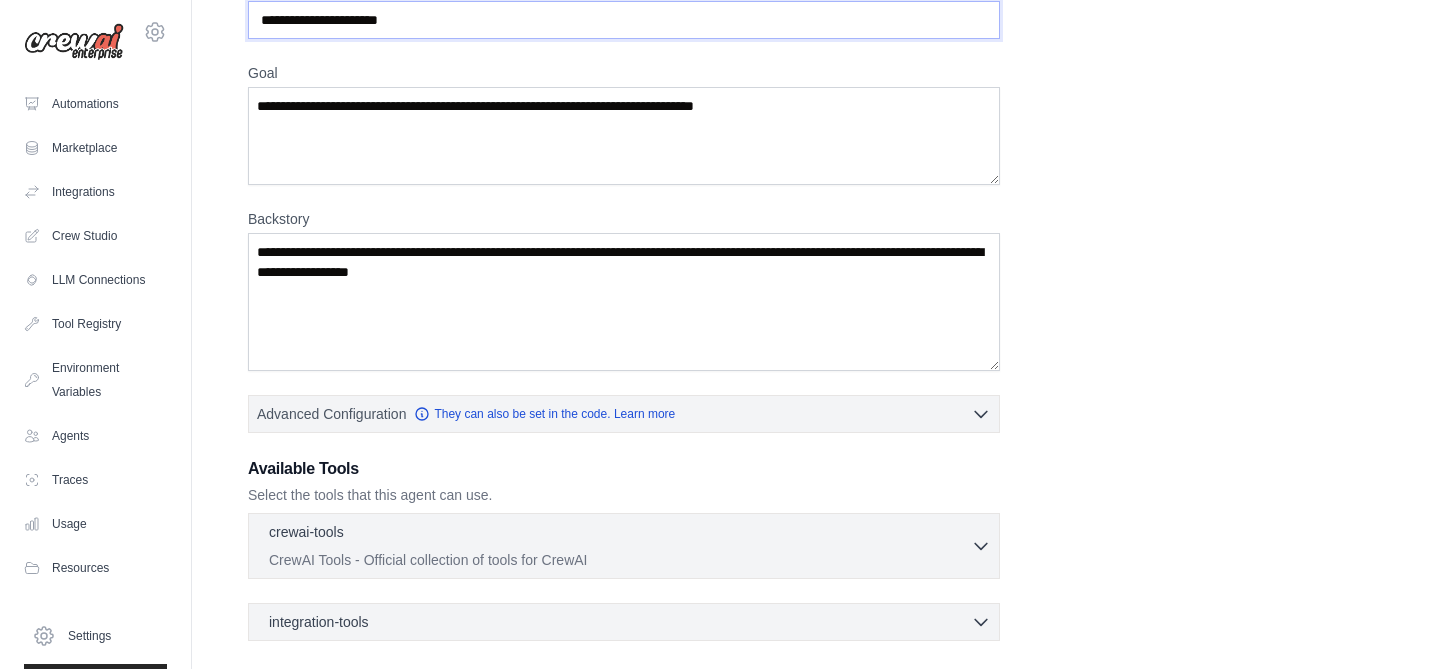 scroll, scrollTop: 314, scrollLeft: 0, axis: vertical 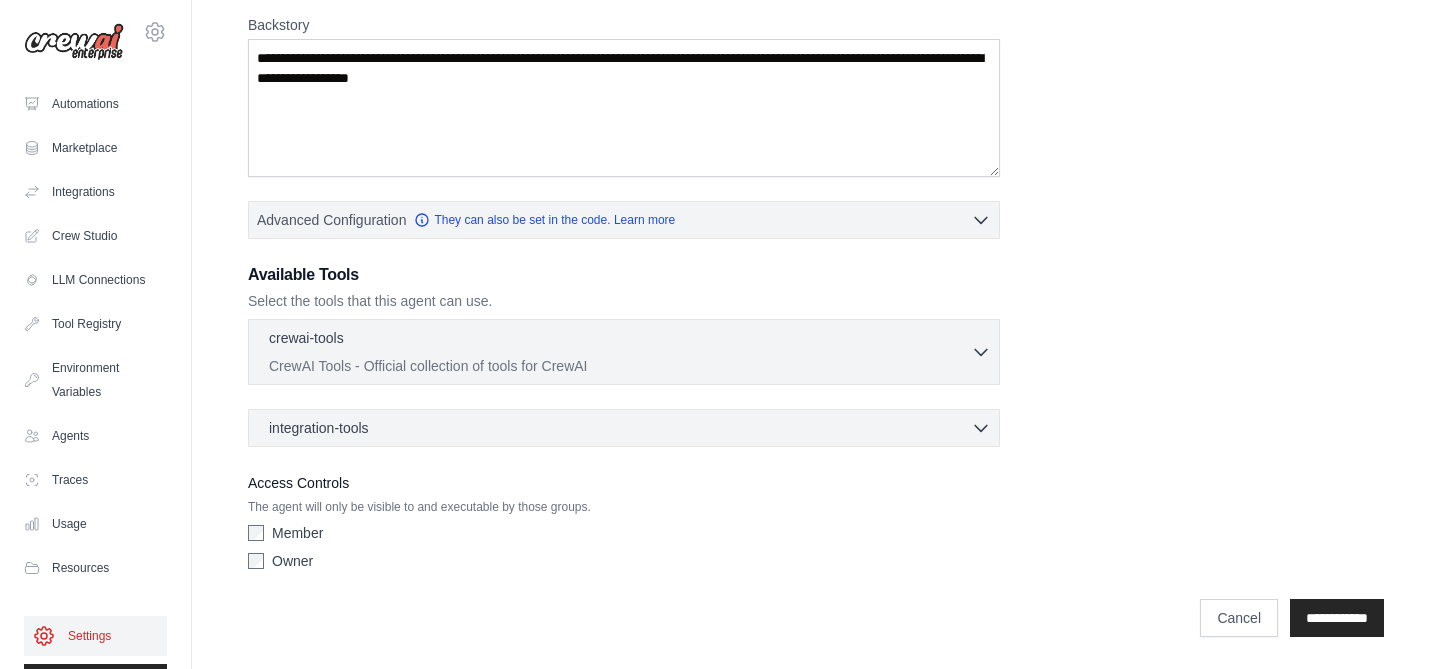 click on "Settings" at bounding box center (95, 636) 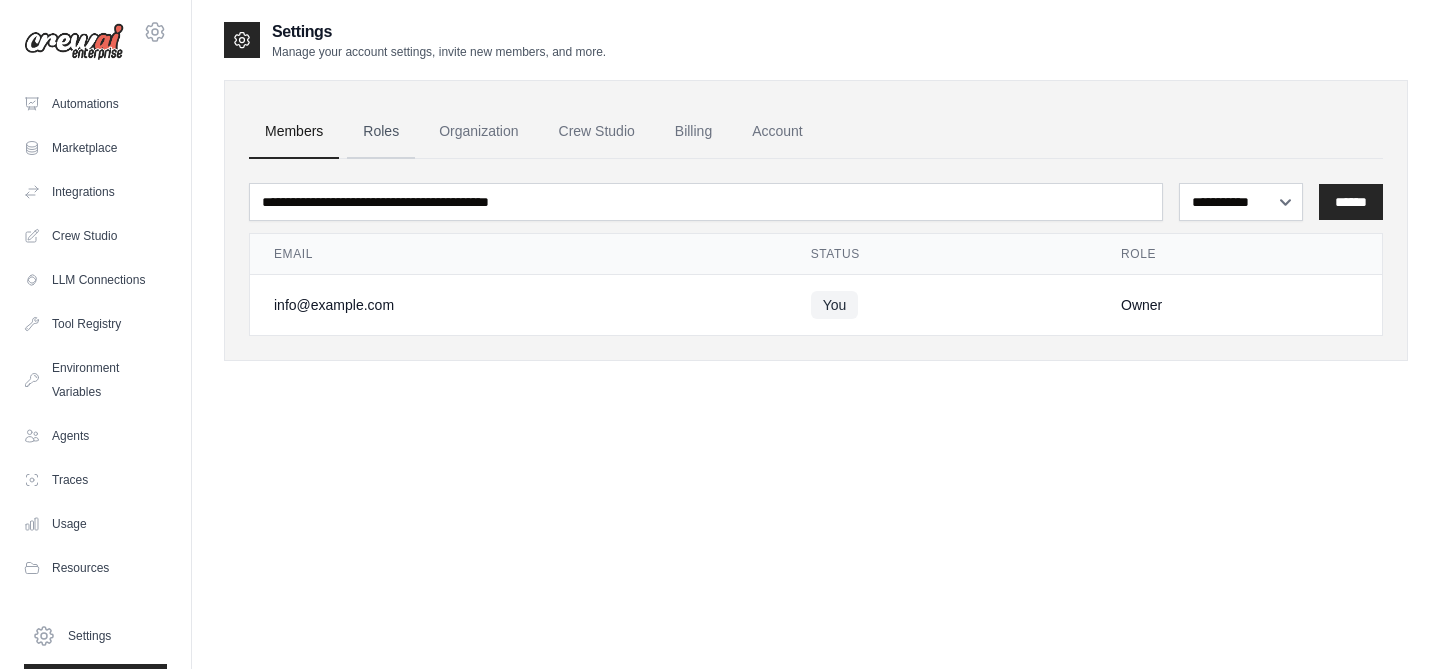 click on "Roles" at bounding box center (381, 132) 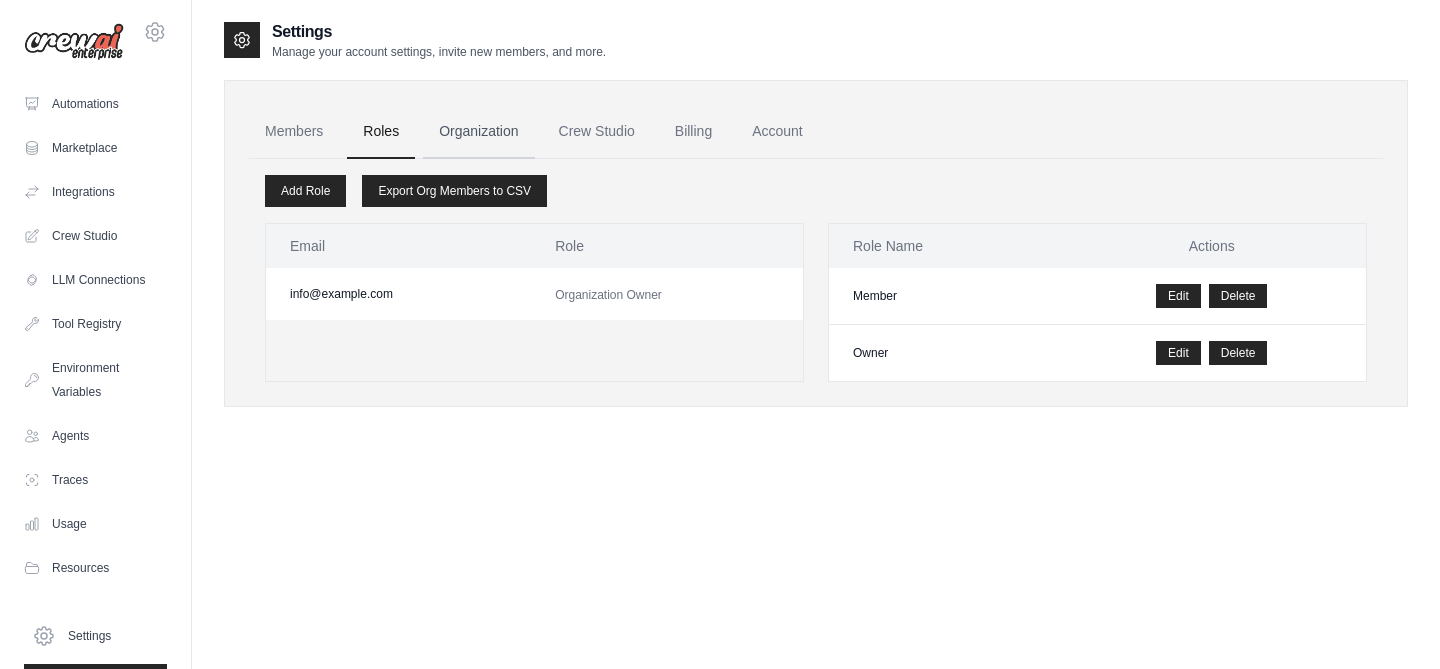 click on "Organization" at bounding box center (478, 132) 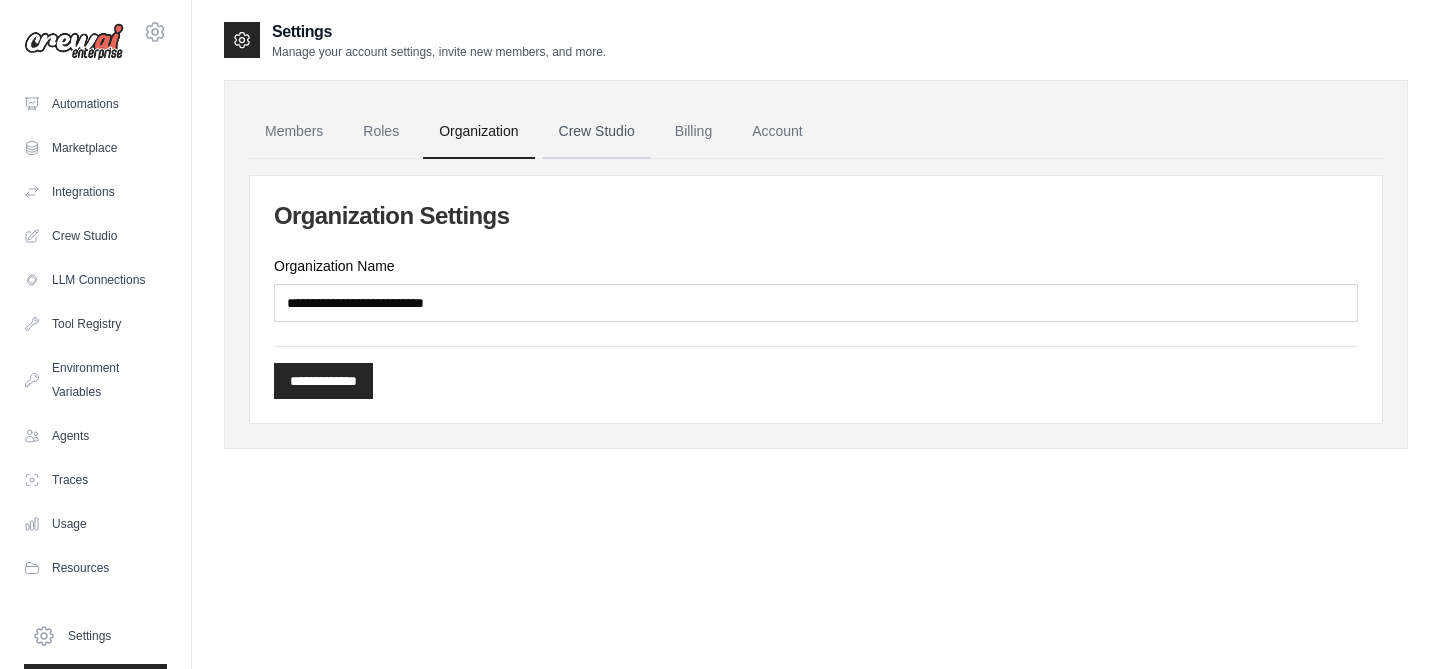 click on "Crew Studio" at bounding box center (597, 132) 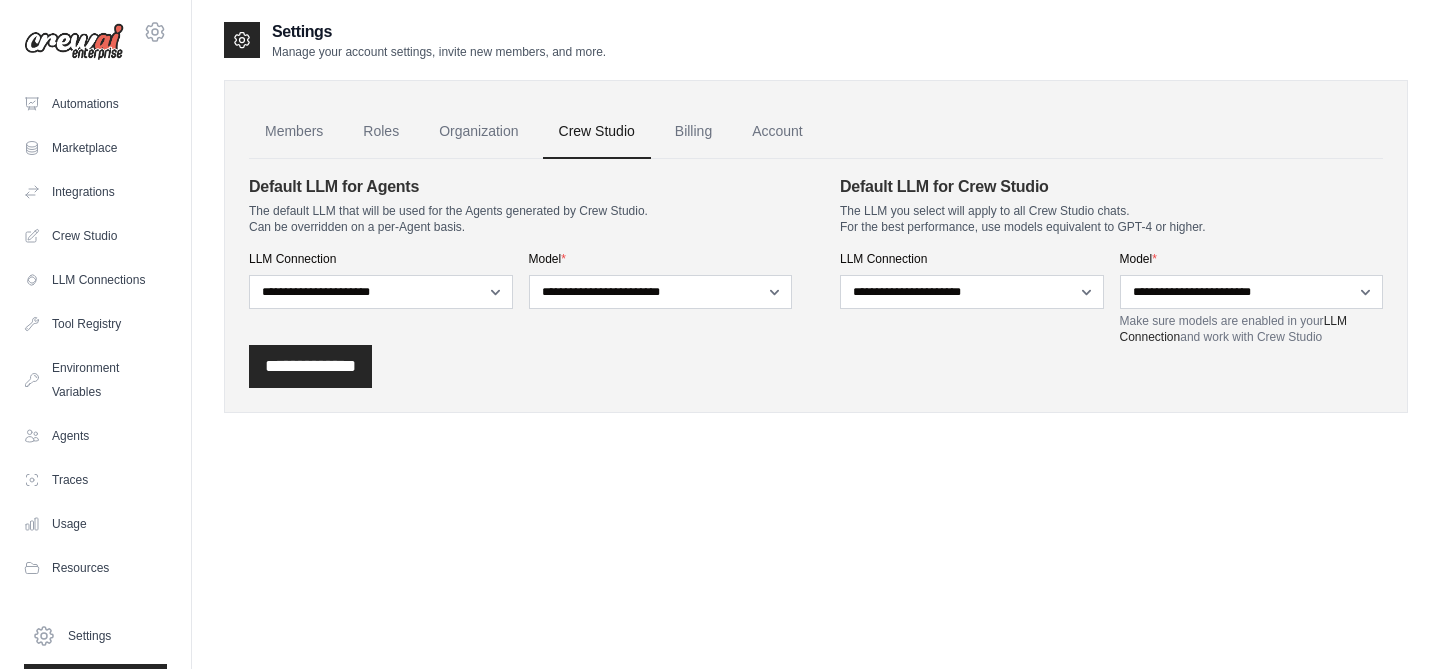 scroll, scrollTop: 0, scrollLeft: 0, axis: both 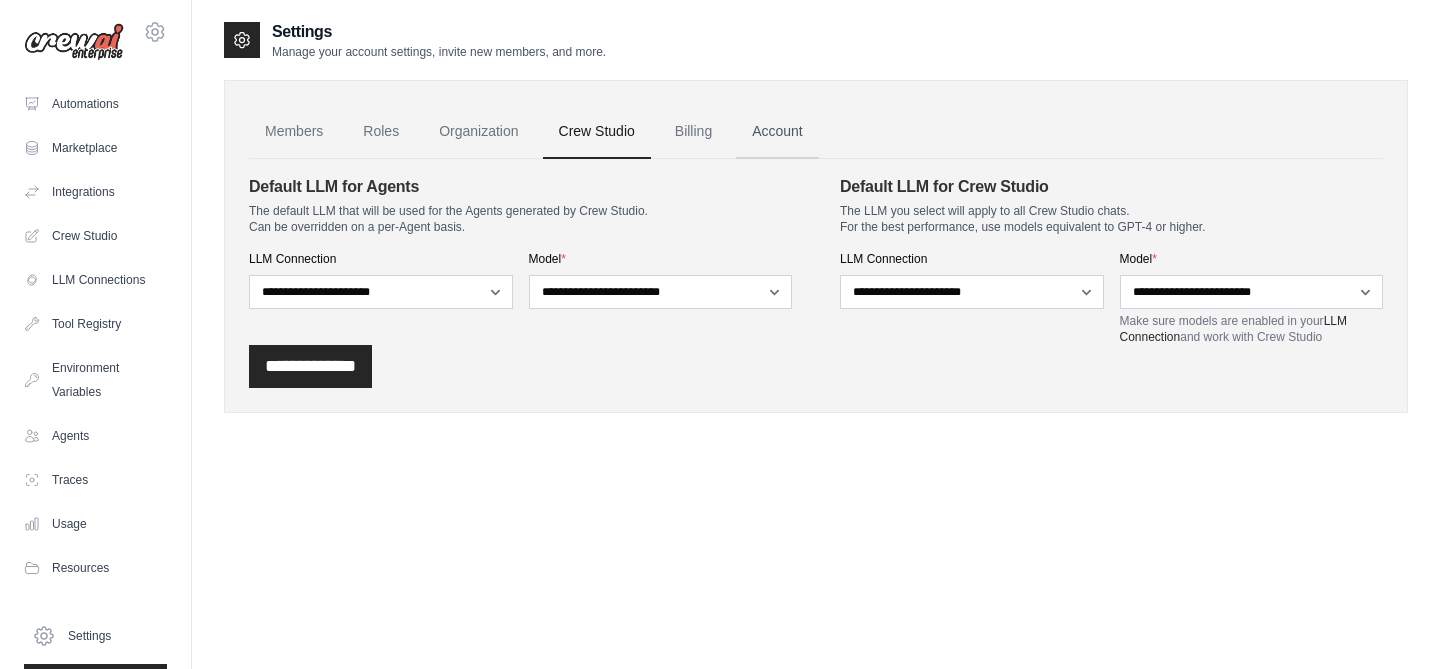 click on "Account" at bounding box center (777, 132) 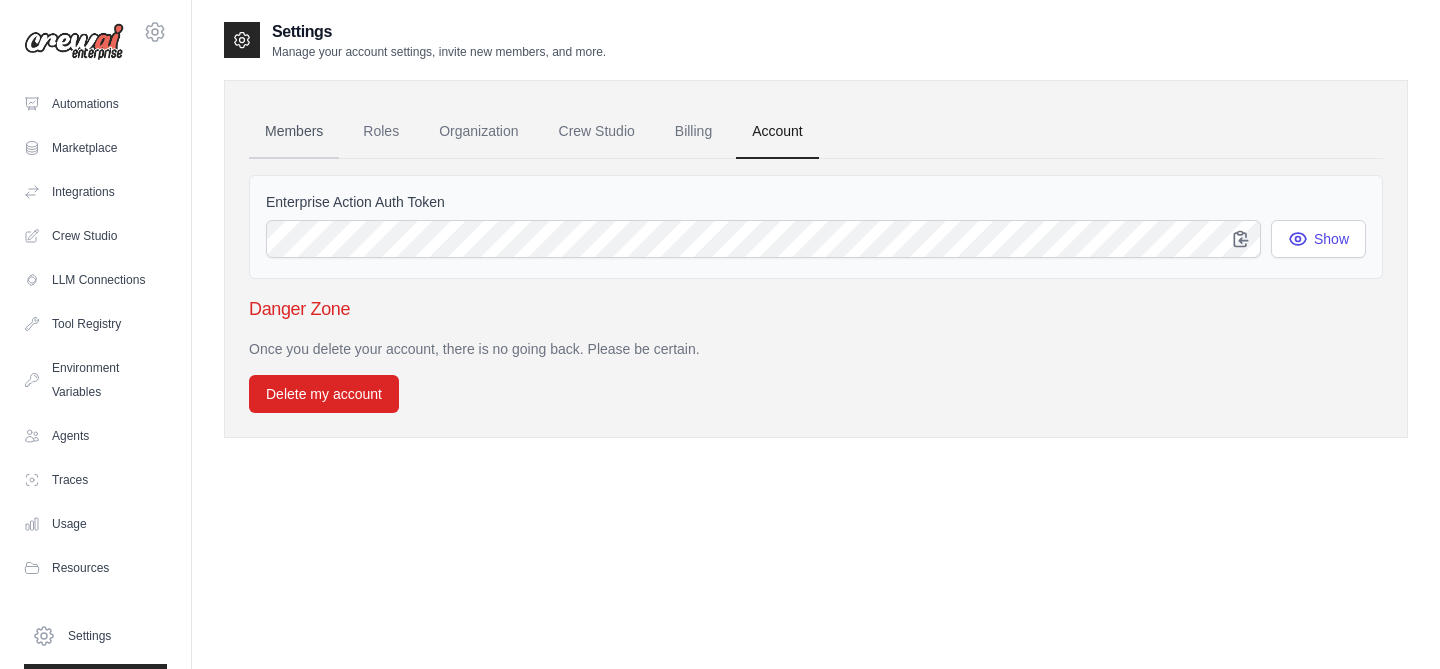 click on "Members" at bounding box center (294, 132) 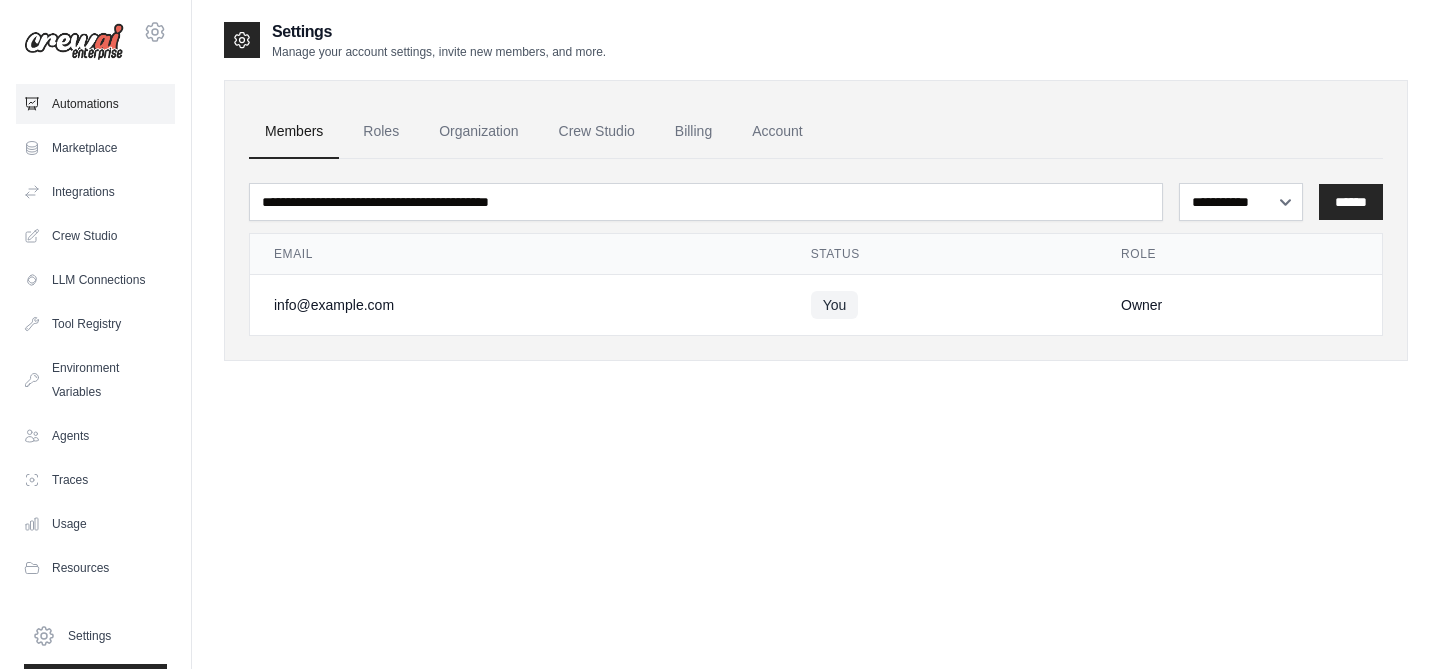 click on "Automations" at bounding box center (95, 104) 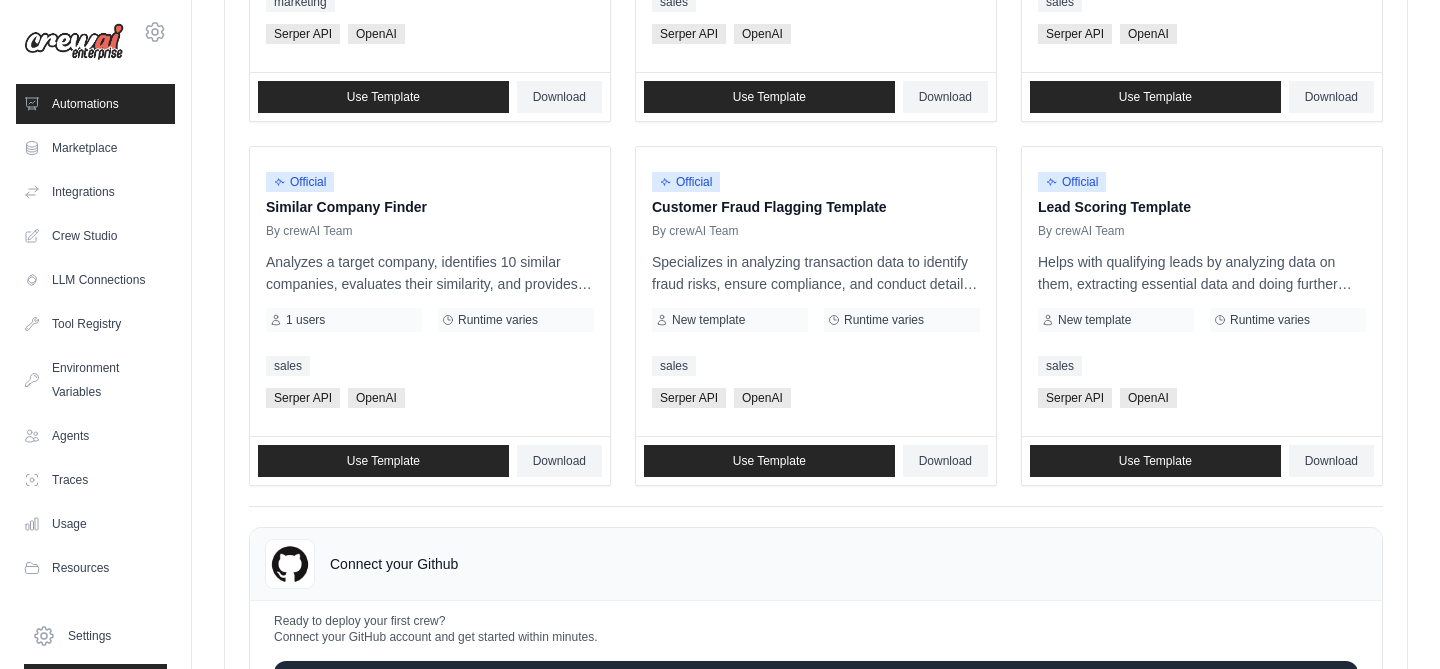 scroll, scrollTop: 775, scrollLeft: 0, axis: vertical 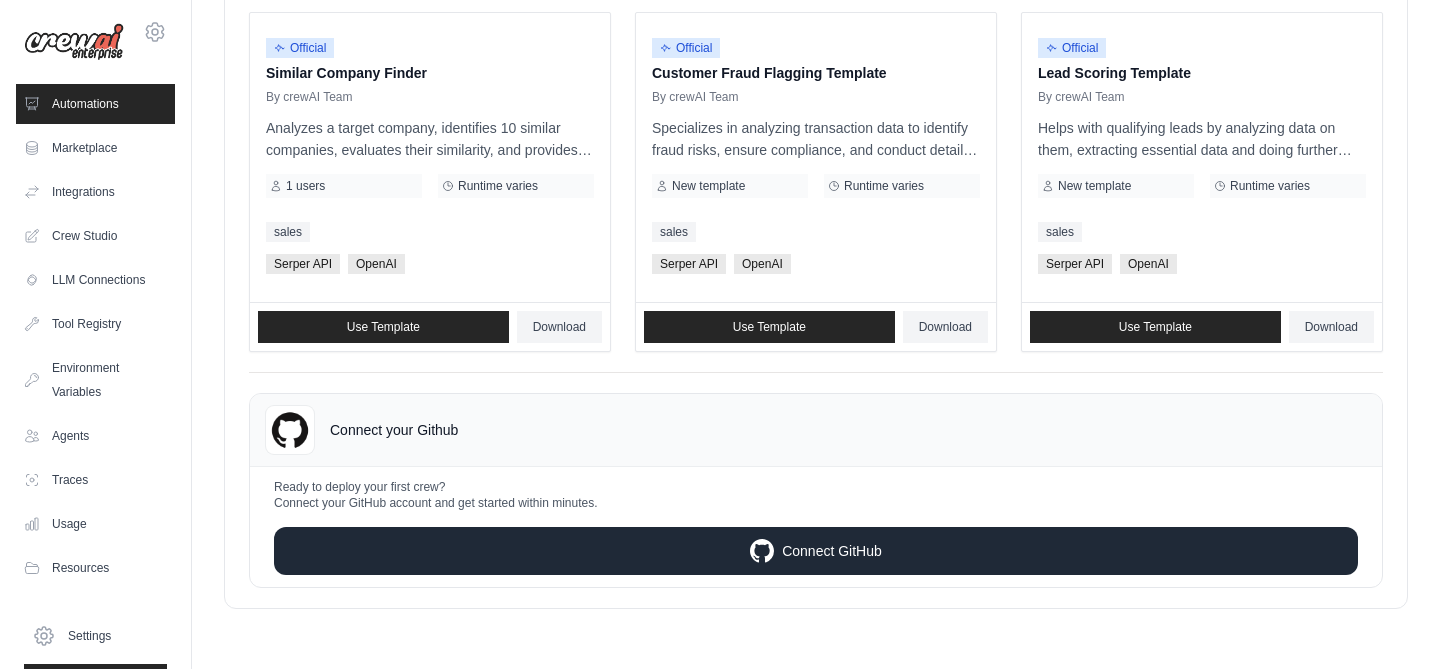 click on "Connect GitHub" at bounding box center (816, 551) 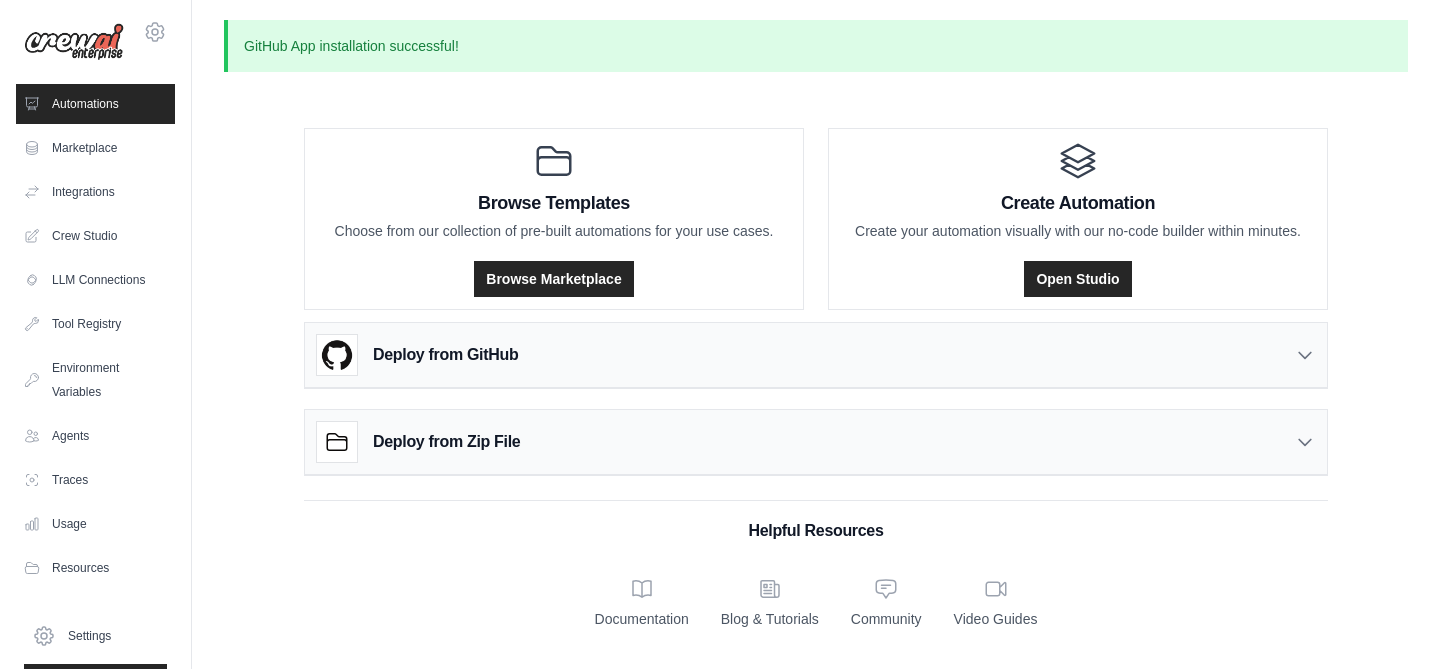 scroll, scrollTop: 0, scrollLeft: 0, axis: both 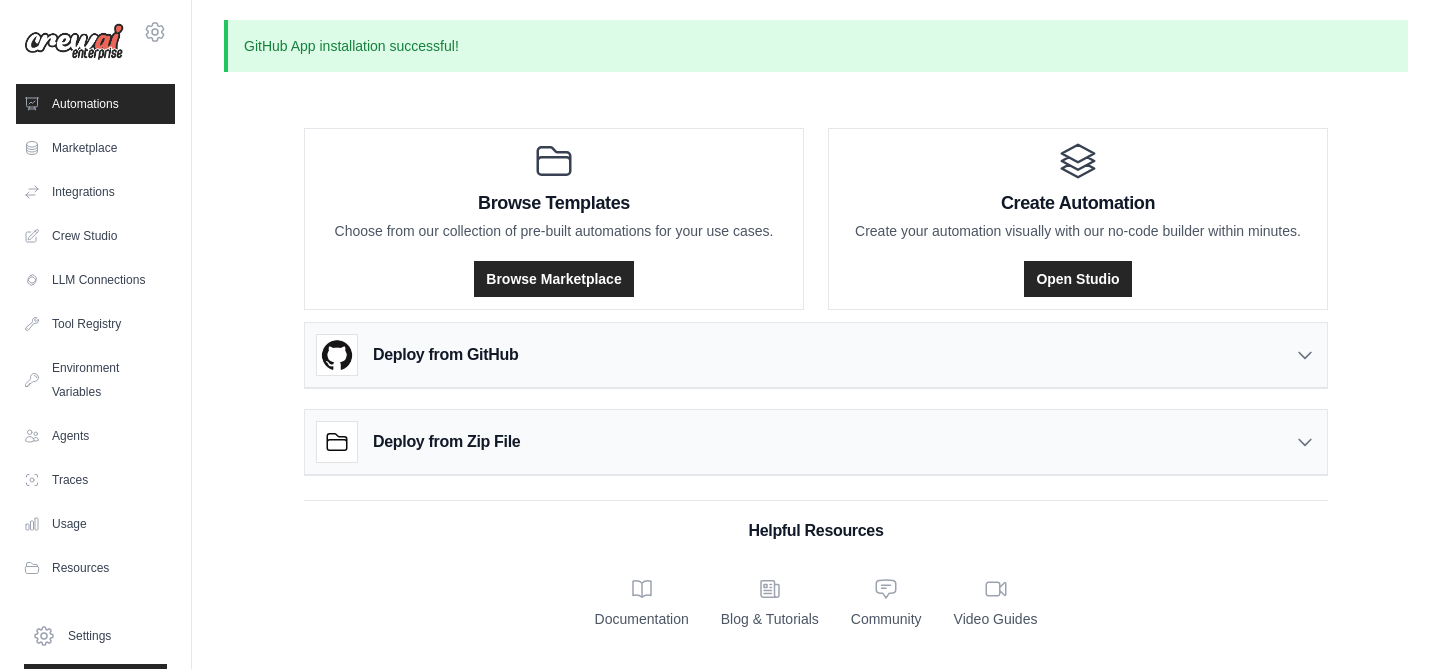 click 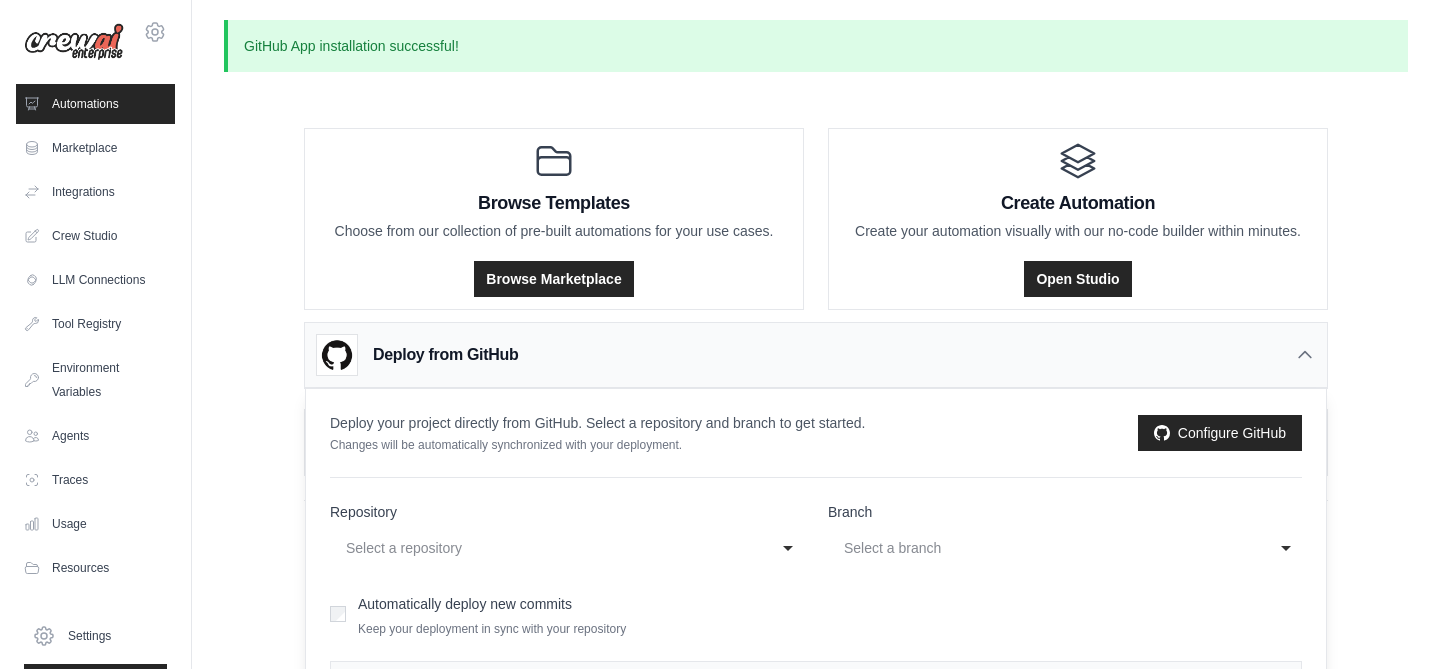 scroll, scrollTop: 174, scrollLeft: 0, axis: vertical 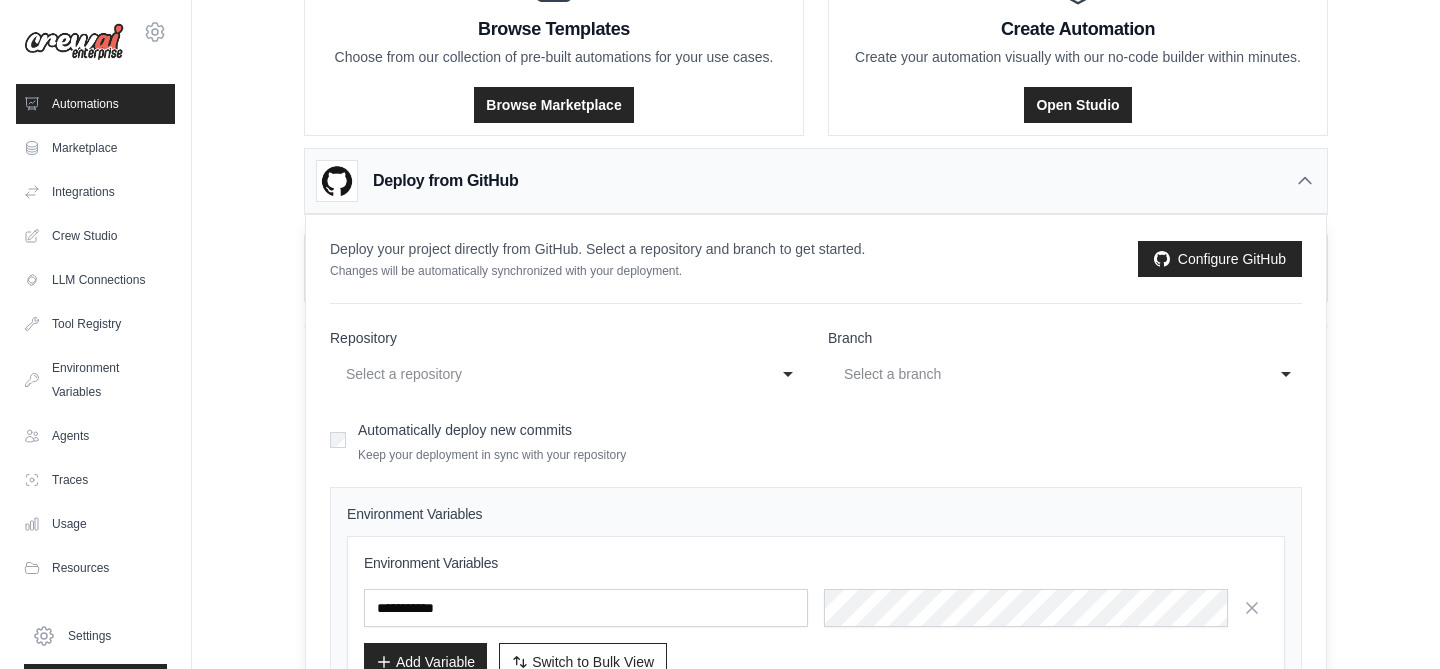 click on "**********" at bounding box center (567, 374) 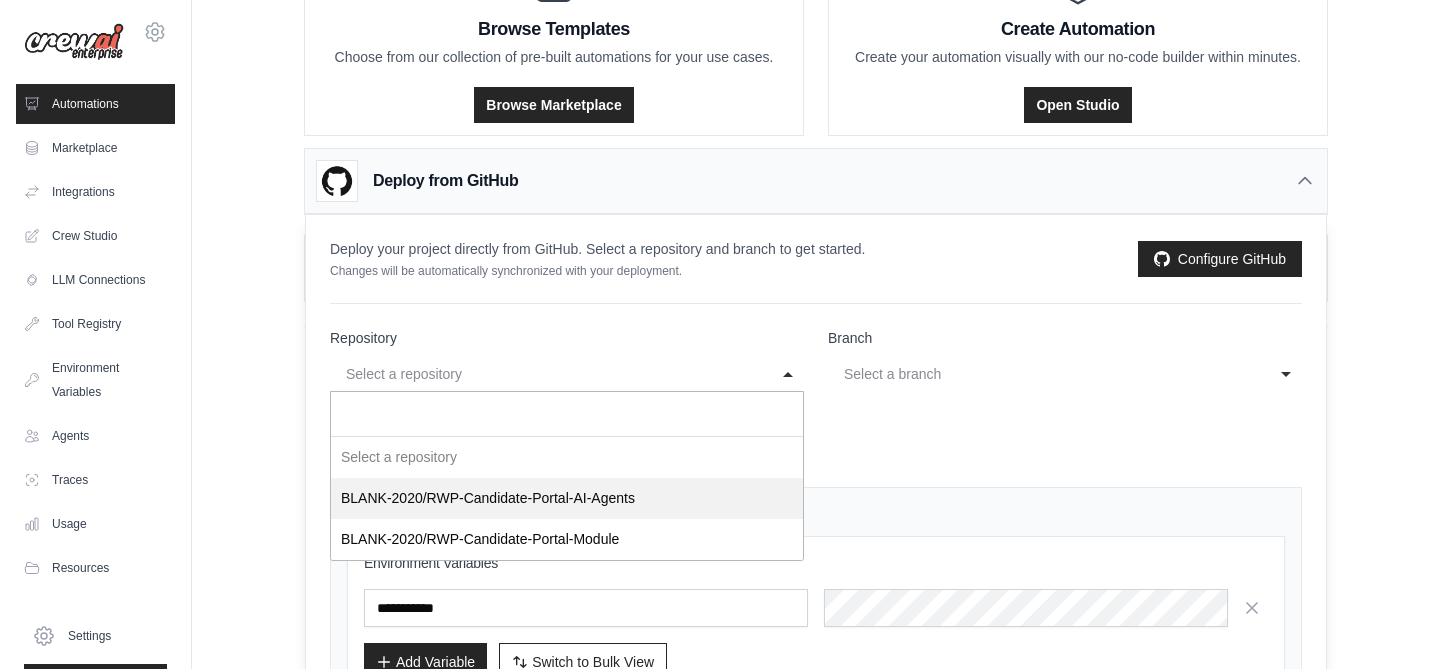 select on "**********" 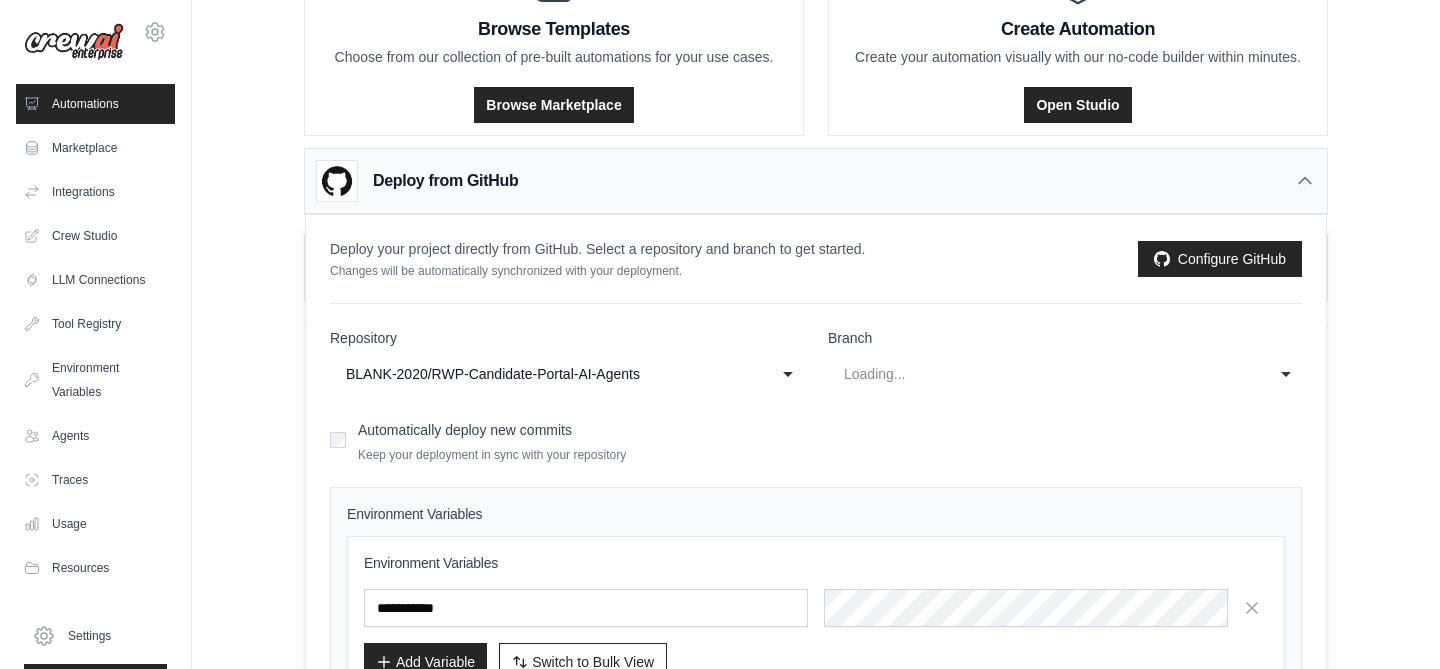 select on "****" 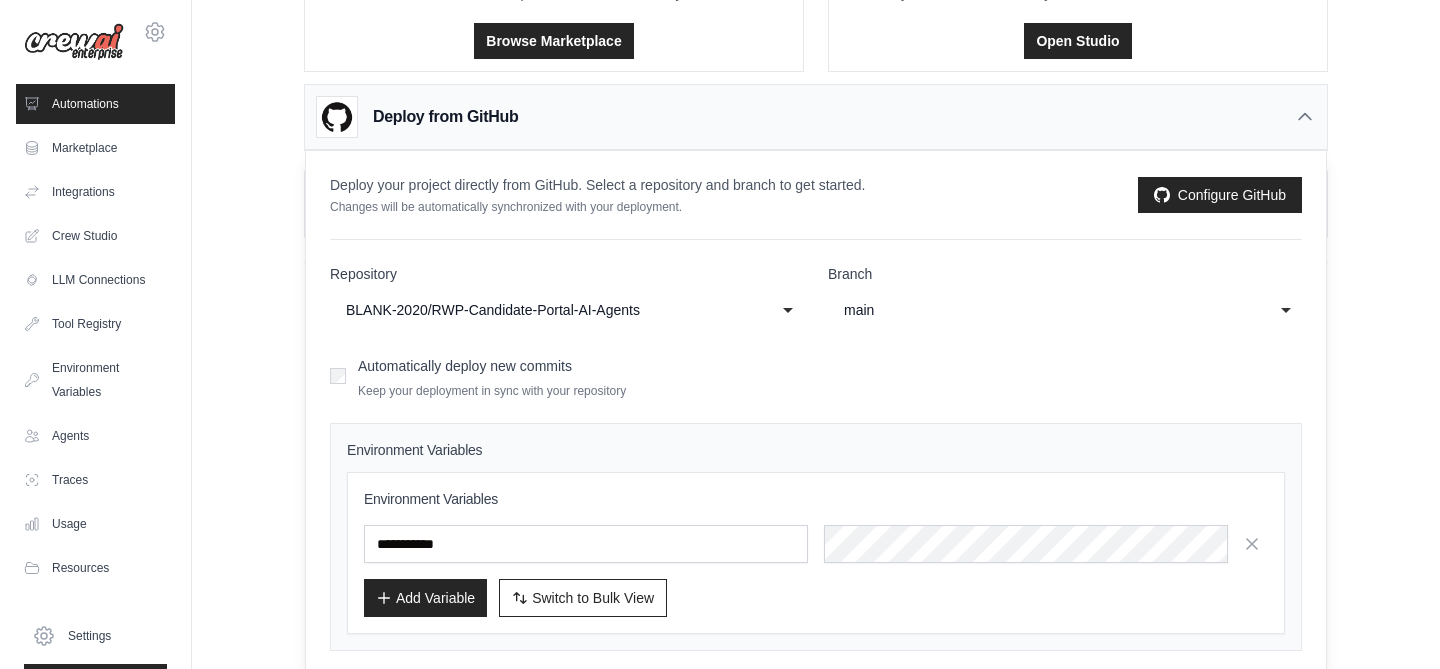 scroll, scrollTop: 273, scrollLeft: 0, axis: vertical 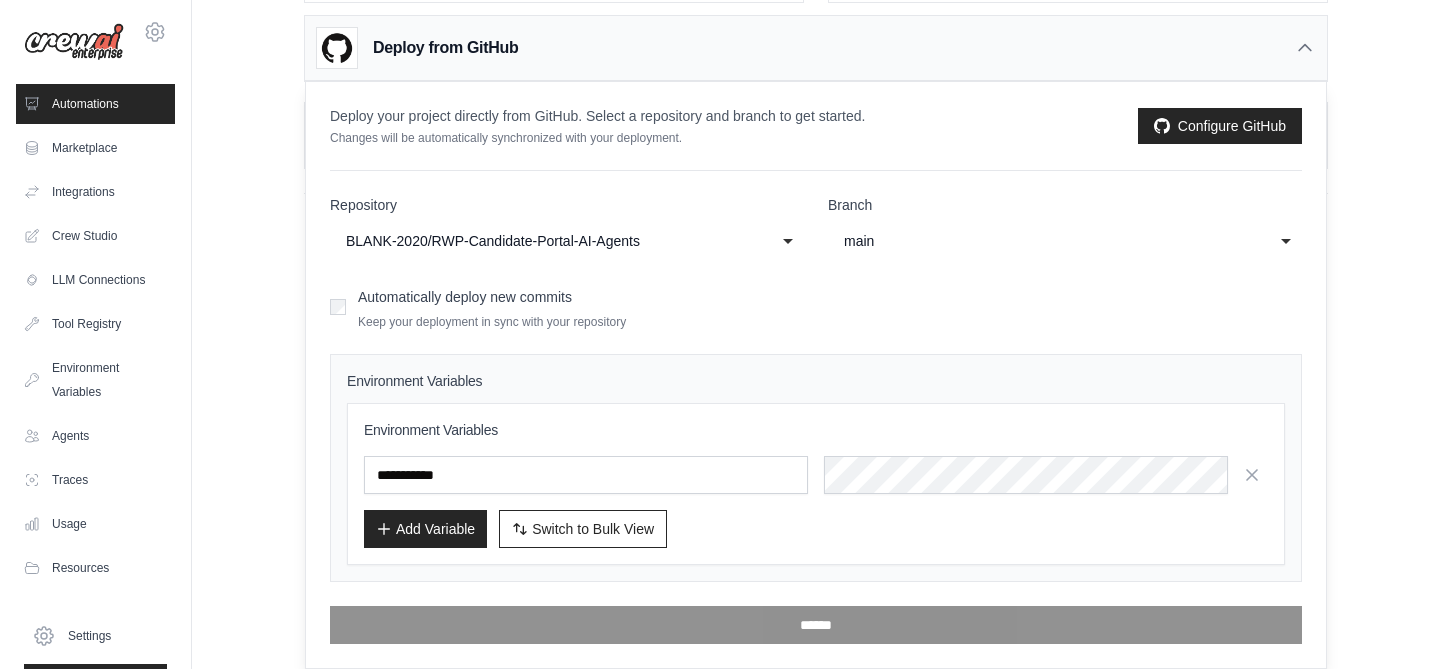 click on "Add Variable
Switch to Bulk View
Switch to Table View" at bounding box center [816, 529] 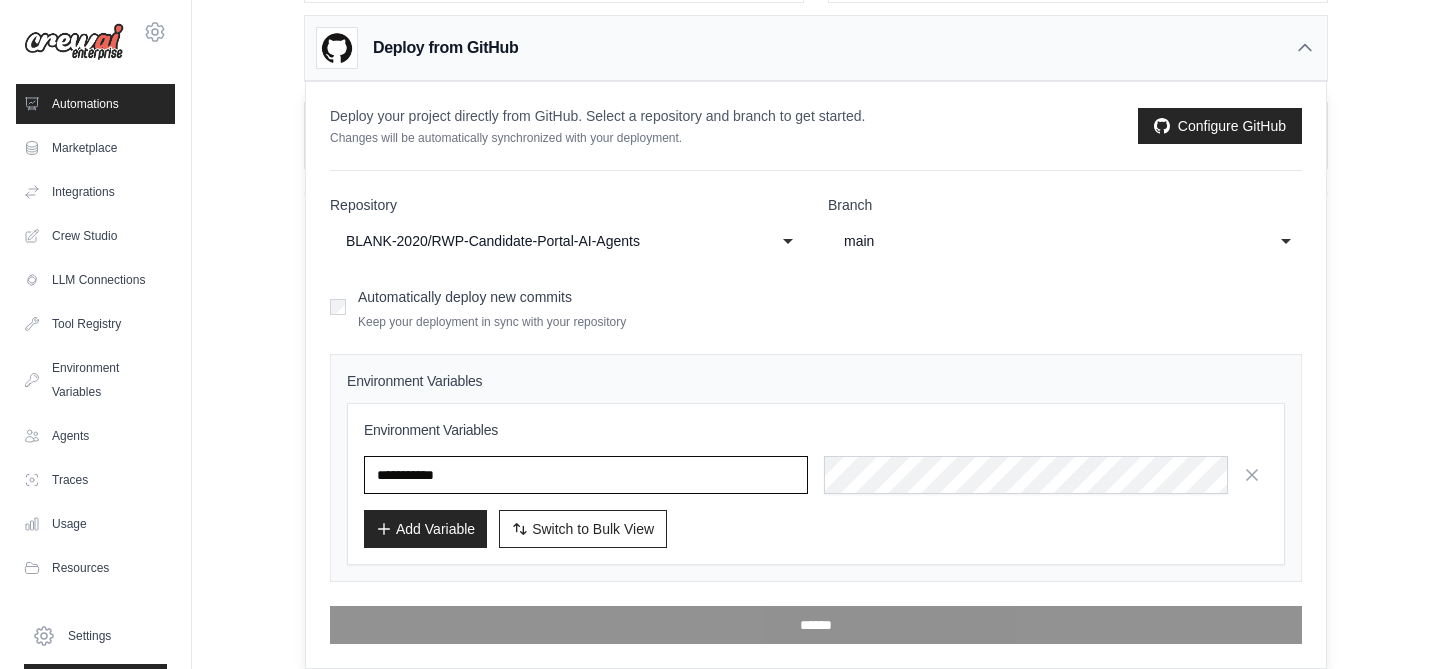 type on "**********" 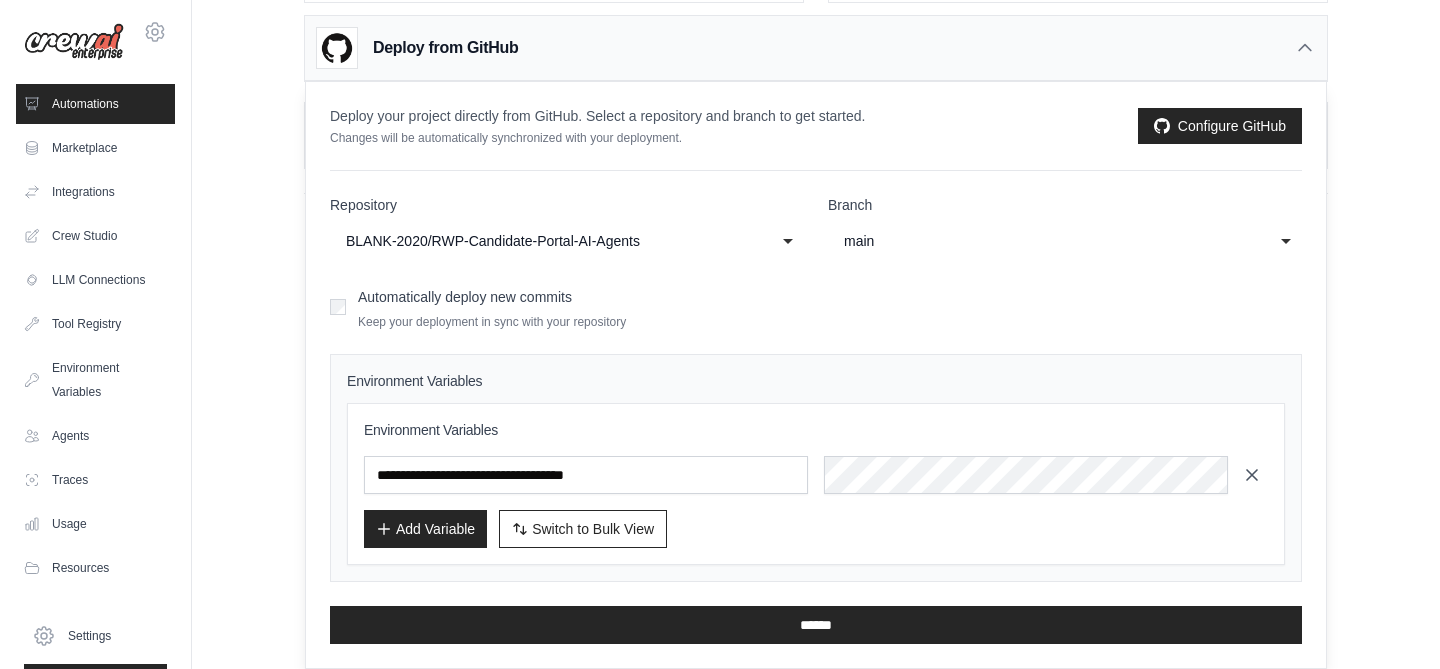click 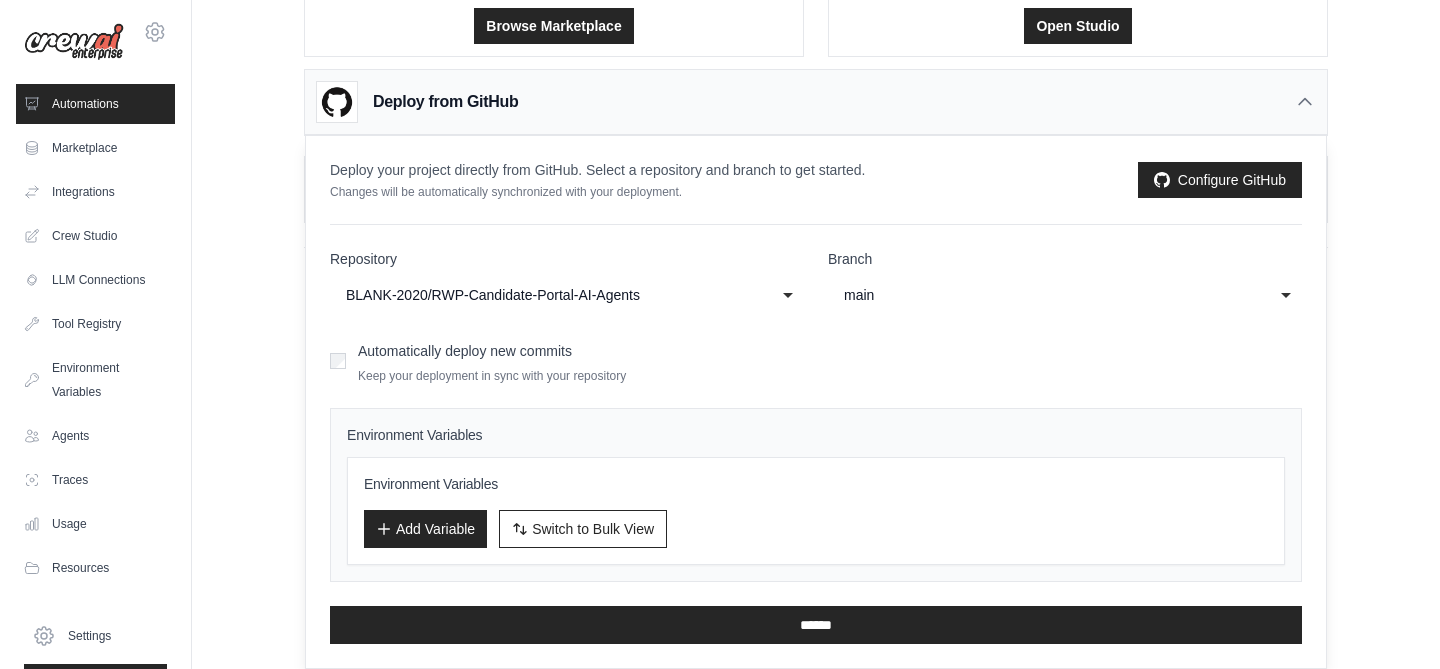 click on "Add Variable" at bounding box center (425, 529) 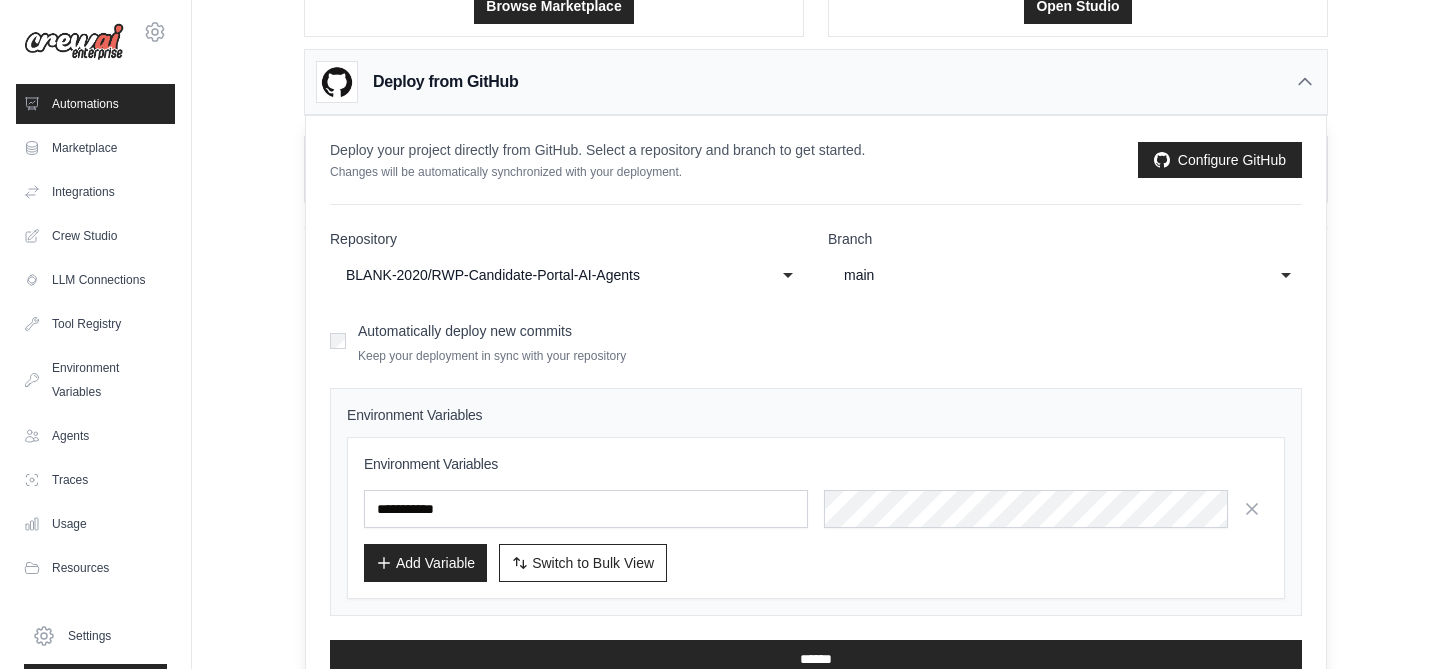 click at bounding box center [586, 509] 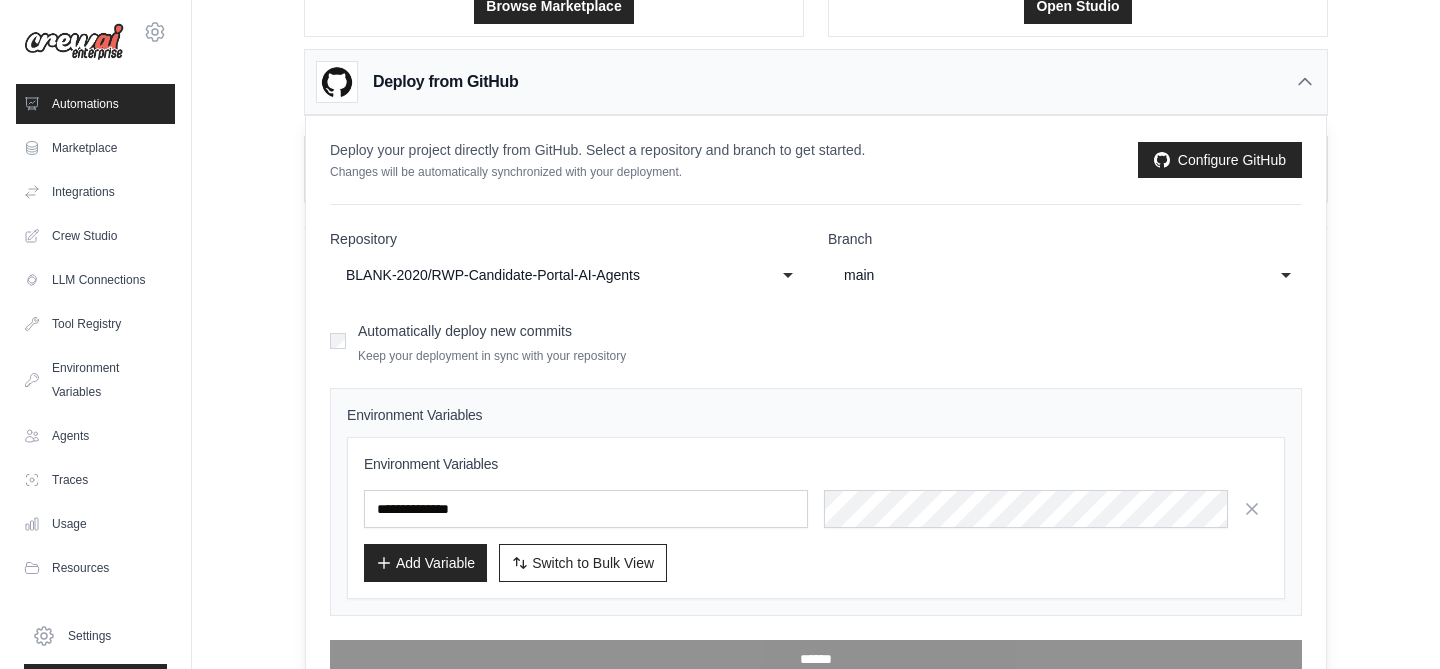 type on "**********" 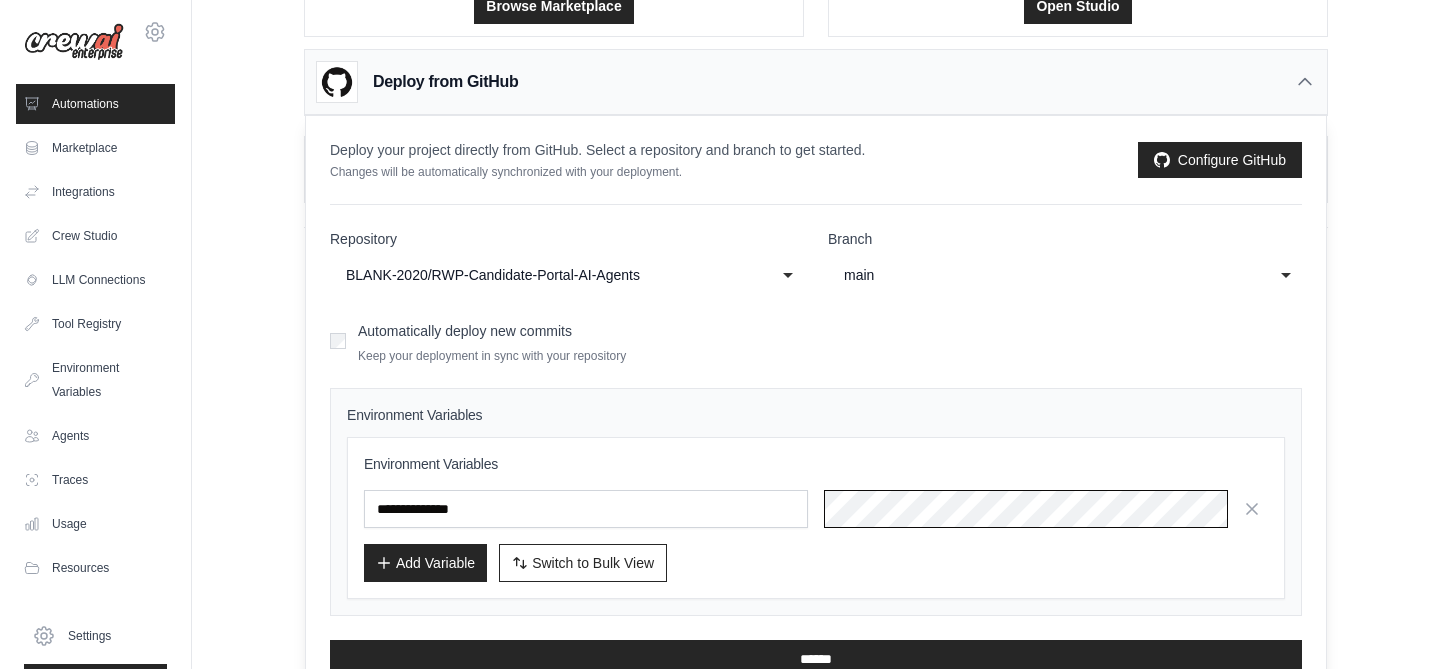 scroll, scrollTop: 0, scrollLeft: 1004, axis: horizontal 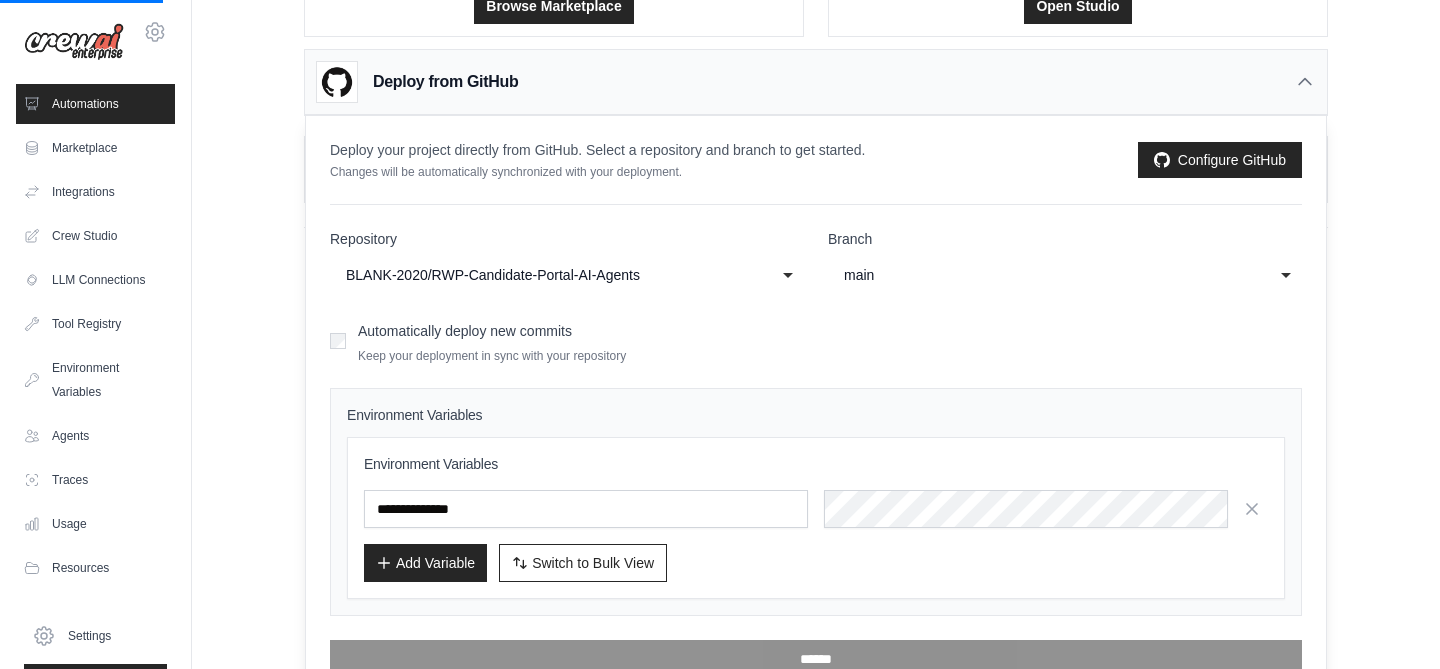 click on "Add Variable" at bounding box center [425, 563] 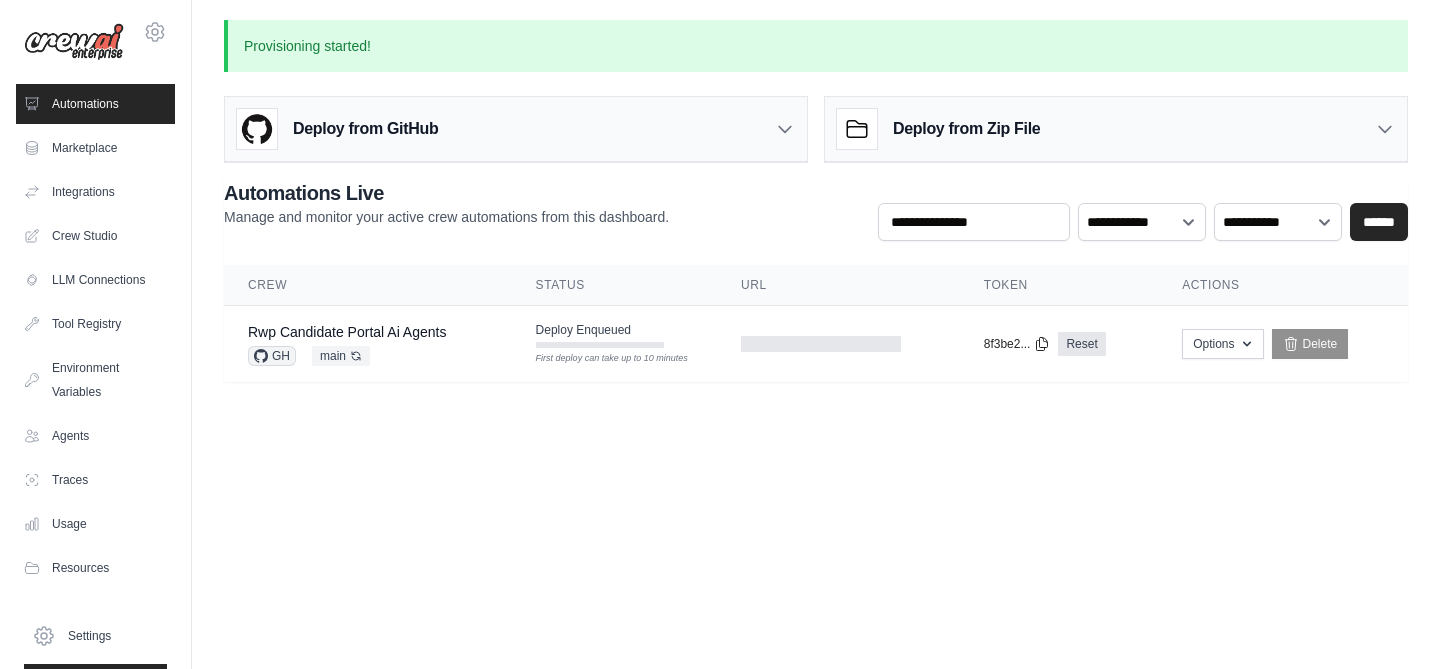 scroll, scrollTop: 0, scrollLeft: 0, axis: both 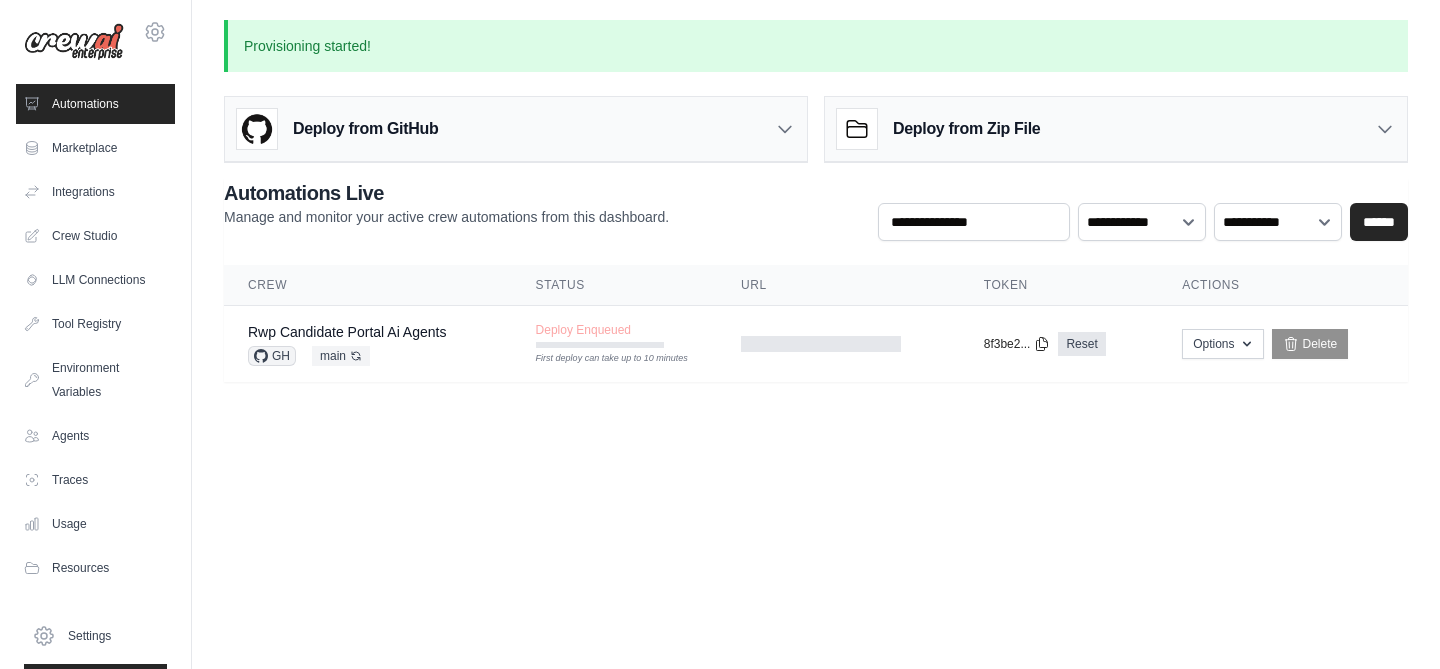 click on "Deploy from GitHub" at bounding box center (516, 129) 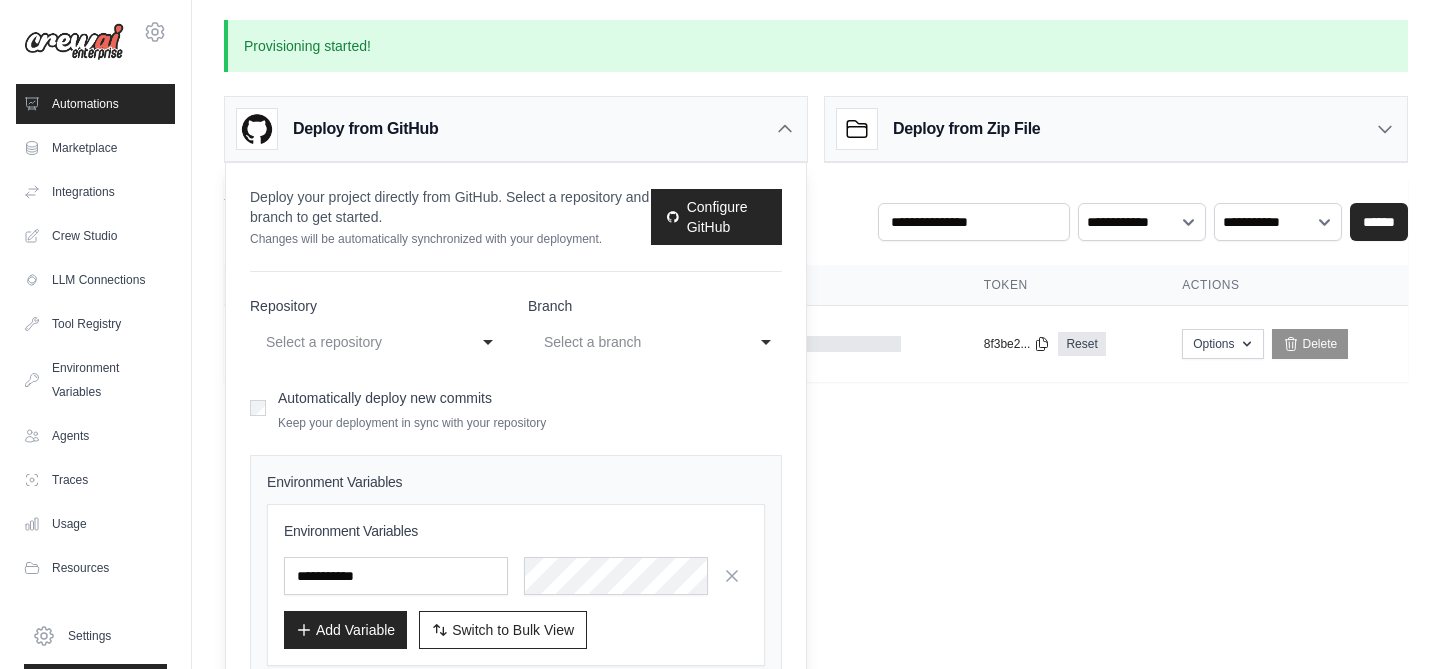 scroll, scrollTop: 101, scrollLeft: 0, axis: vertical 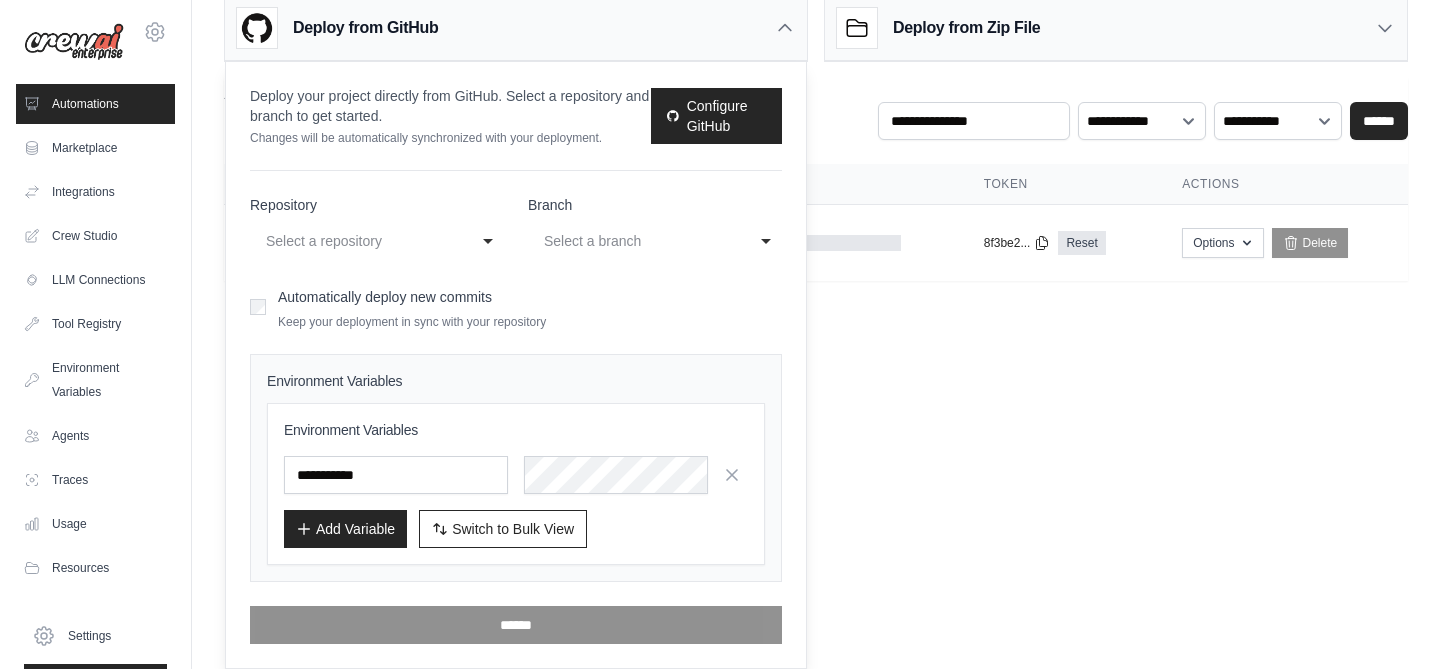 click on "Add Variable" at bounding box center [345, 529] 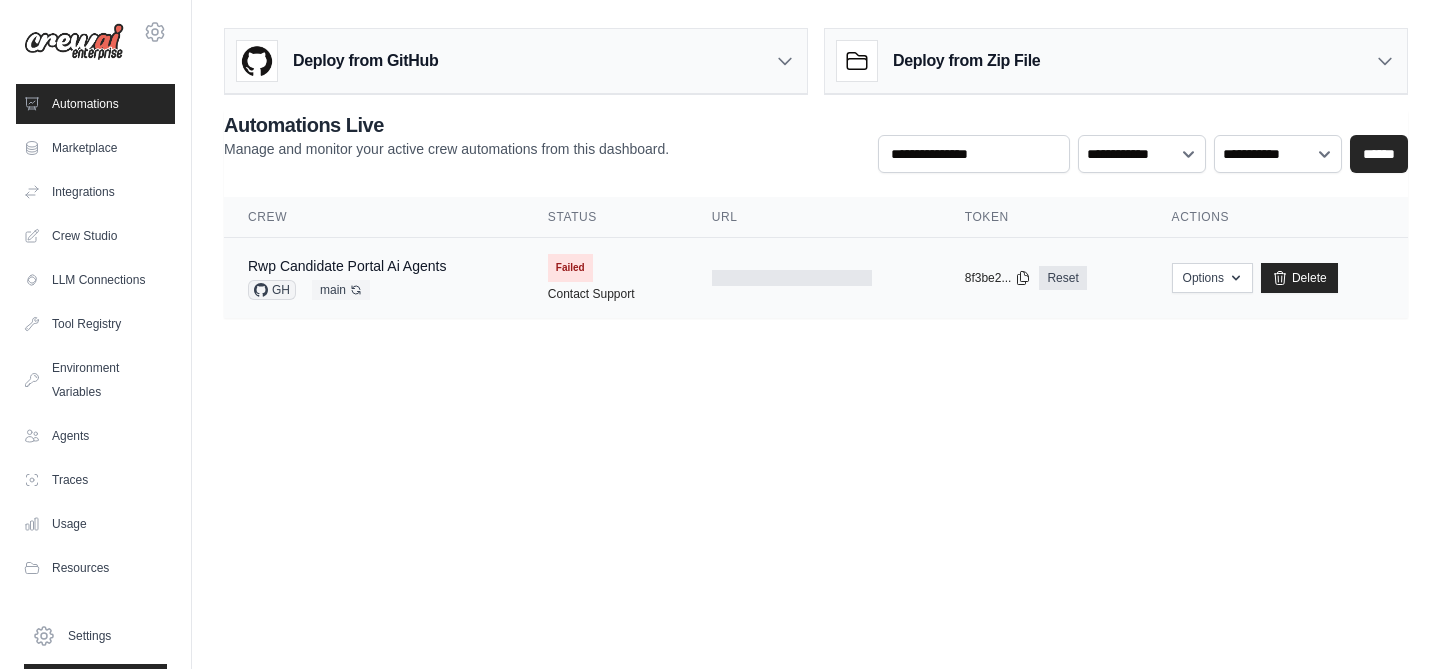 scroll, scrollTop: 0, scrollLeft: 0, axis: both 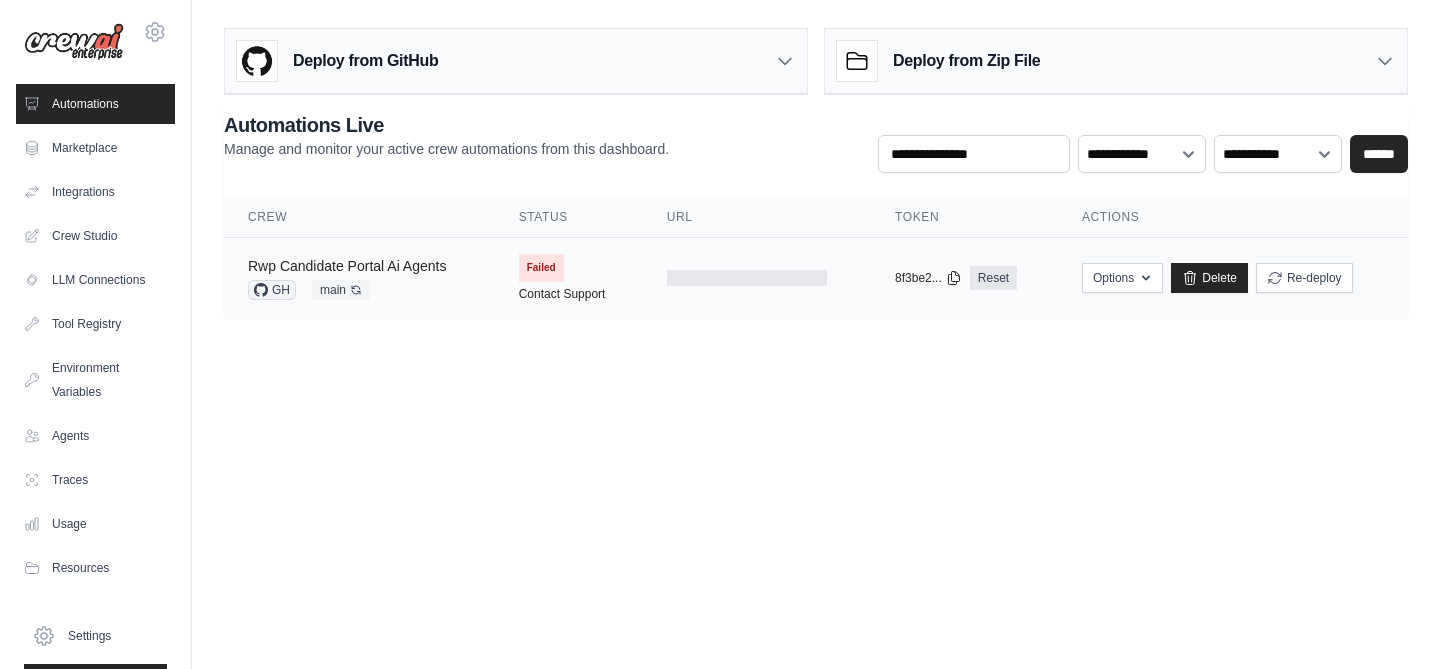 click on "Rwp Candidate Portal Ai Agents" at bounding box center (347, 266) 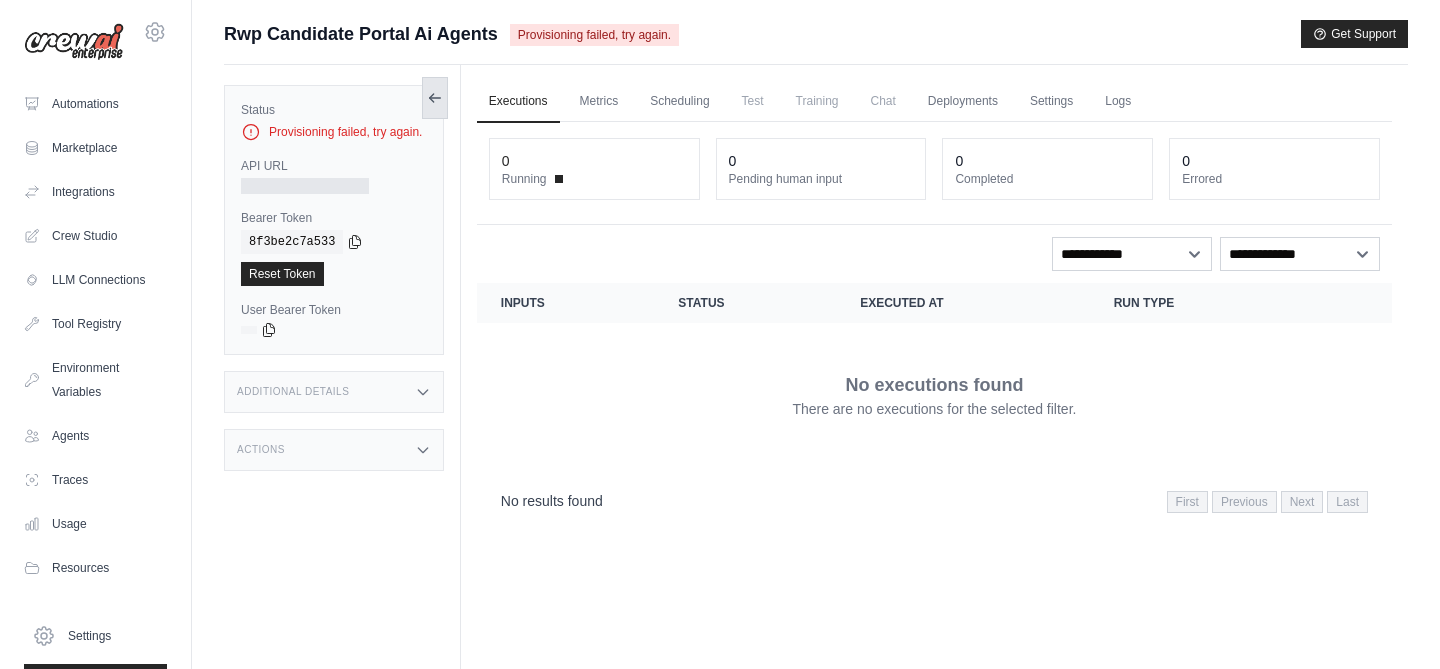 click at bounding box center [435, 98] 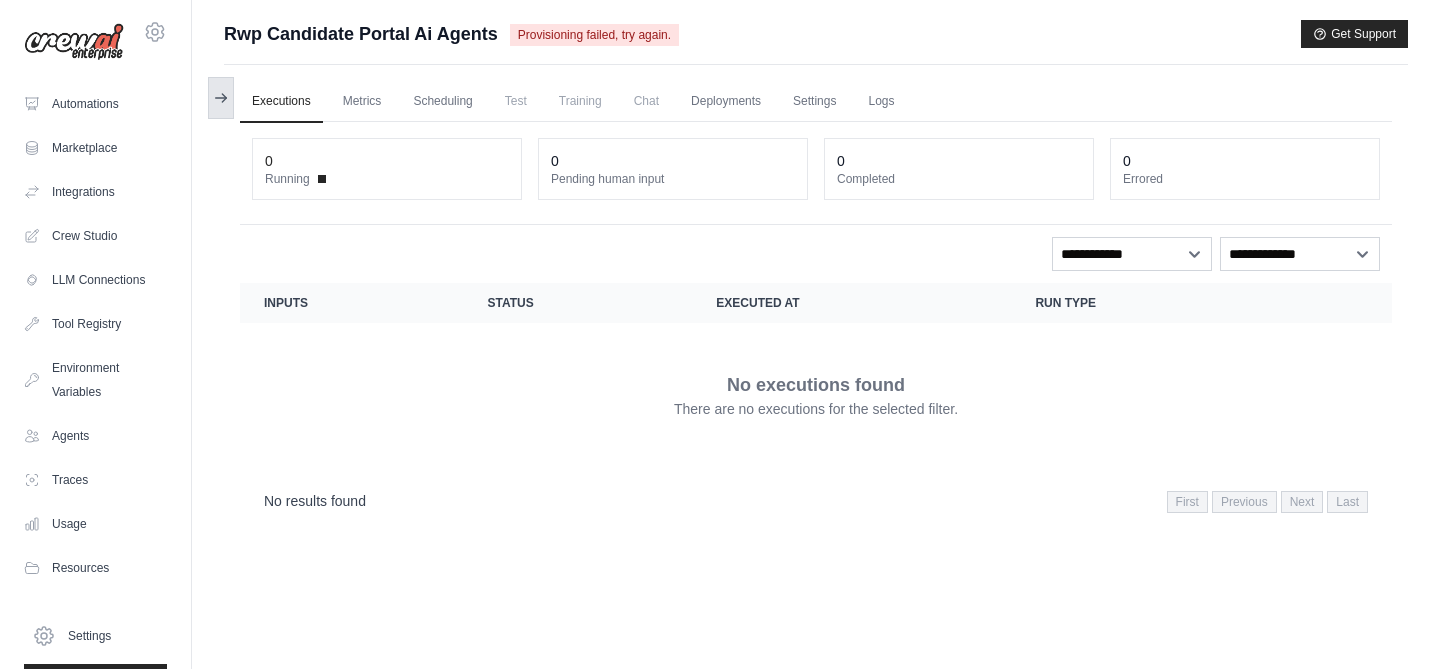 click 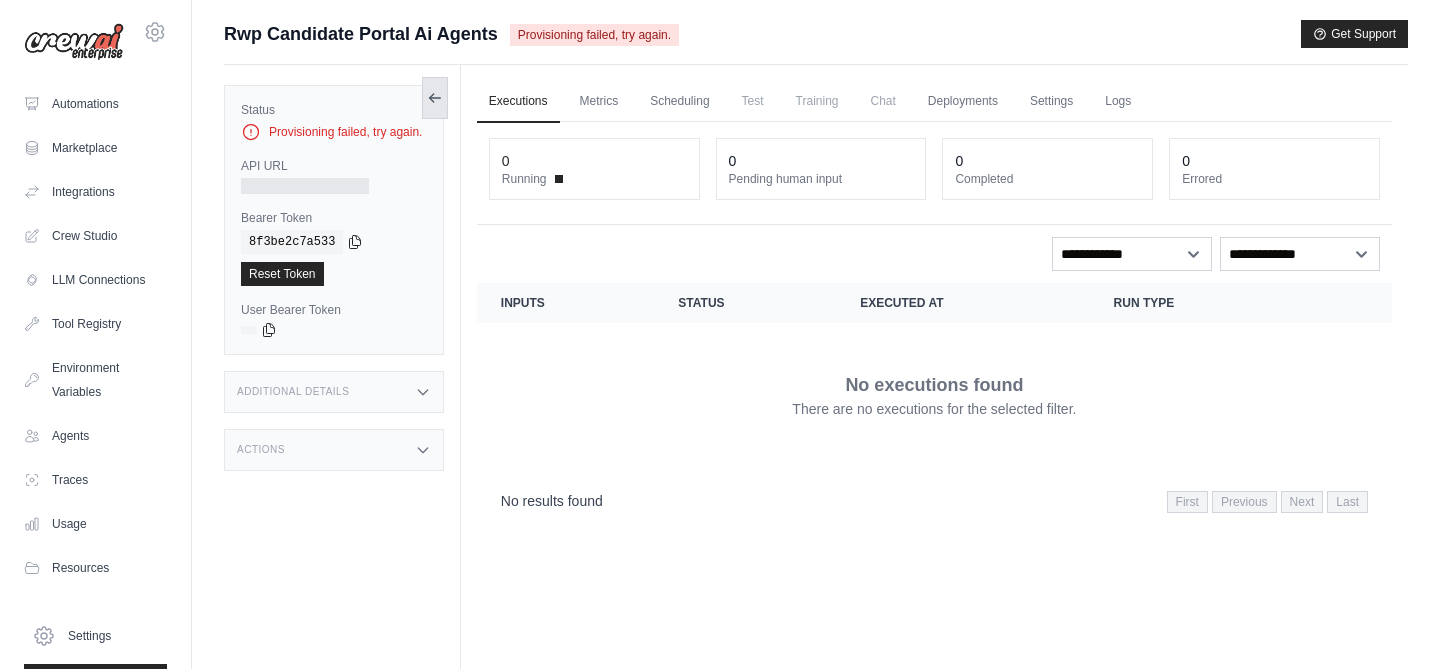 click 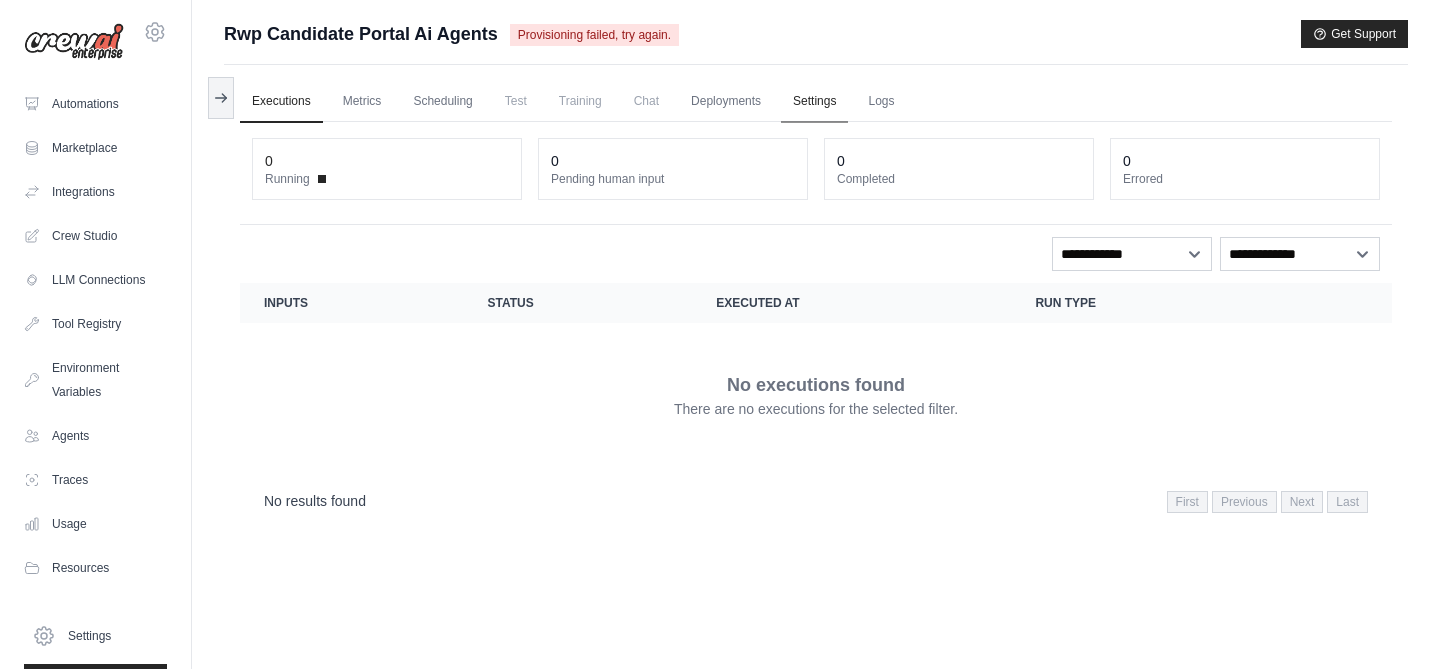 click on "Settings" at bounding box center [814, 102] 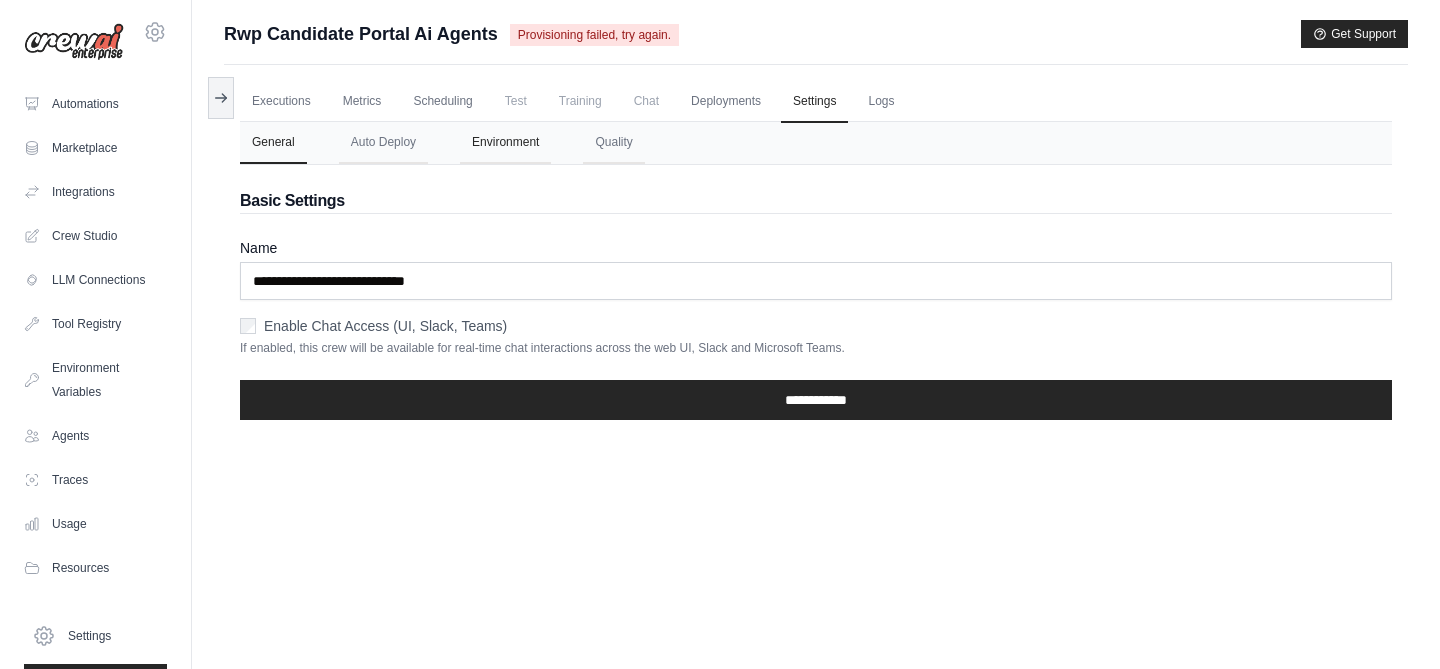 click on "Environment" at bounding box center [505, 143] 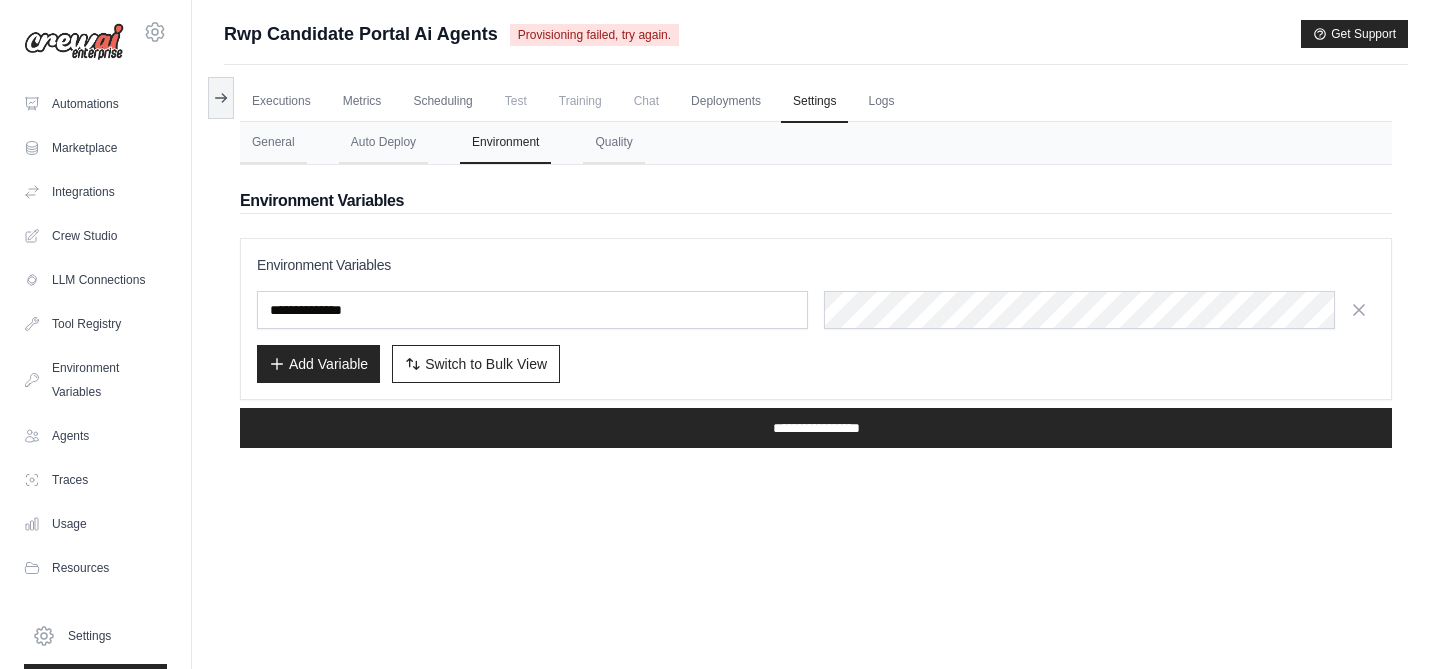 click on "Add Variable" at bounding box center [318, 364] 